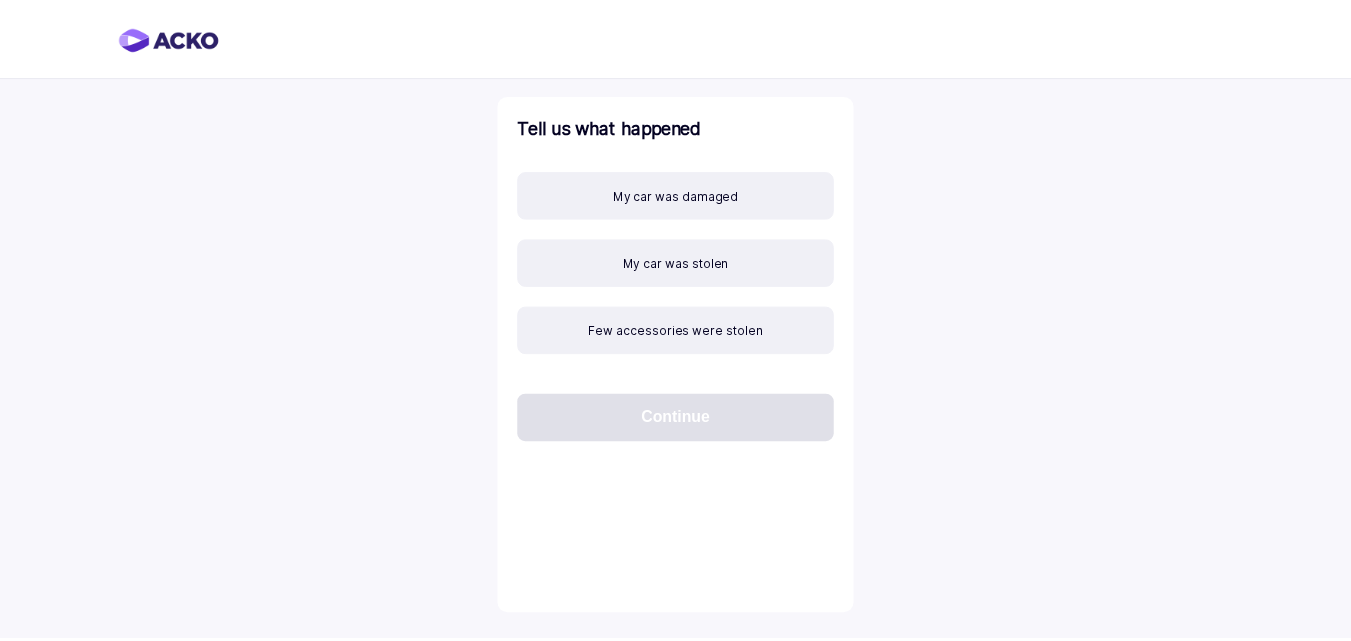scroll, scrollTop: 0, scrollLeft: 0, axis: both 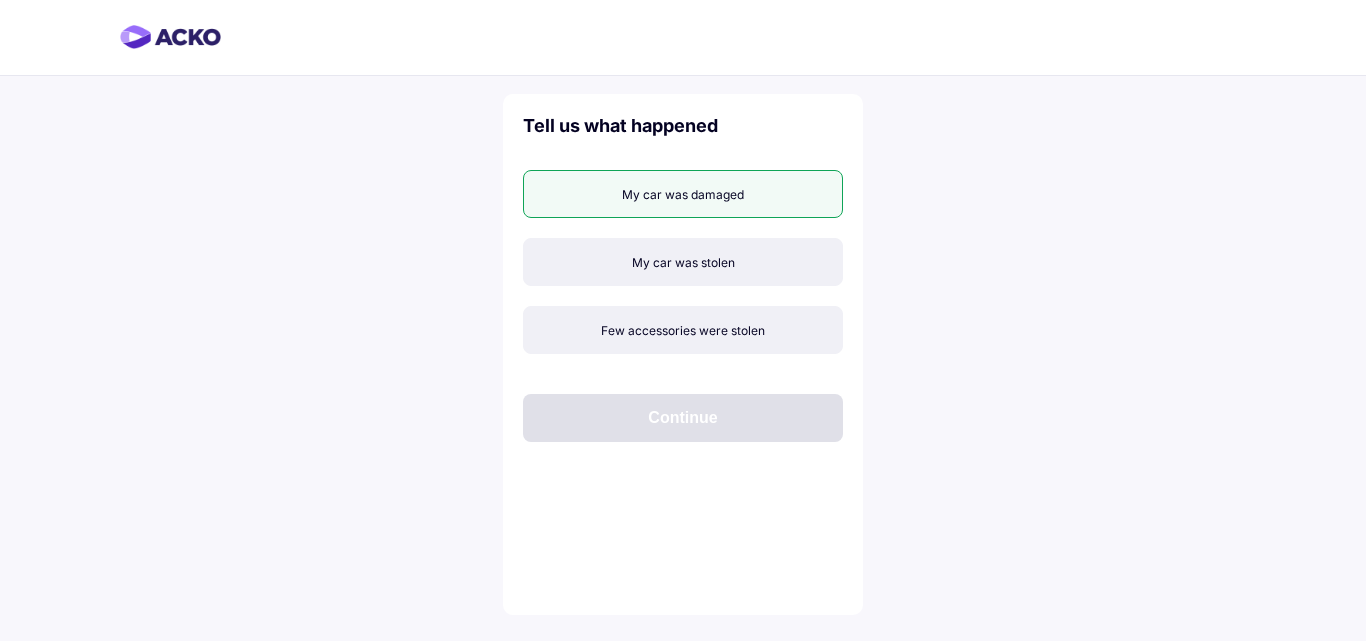 click on "My car was damaged" at bounding box center (683, 194) 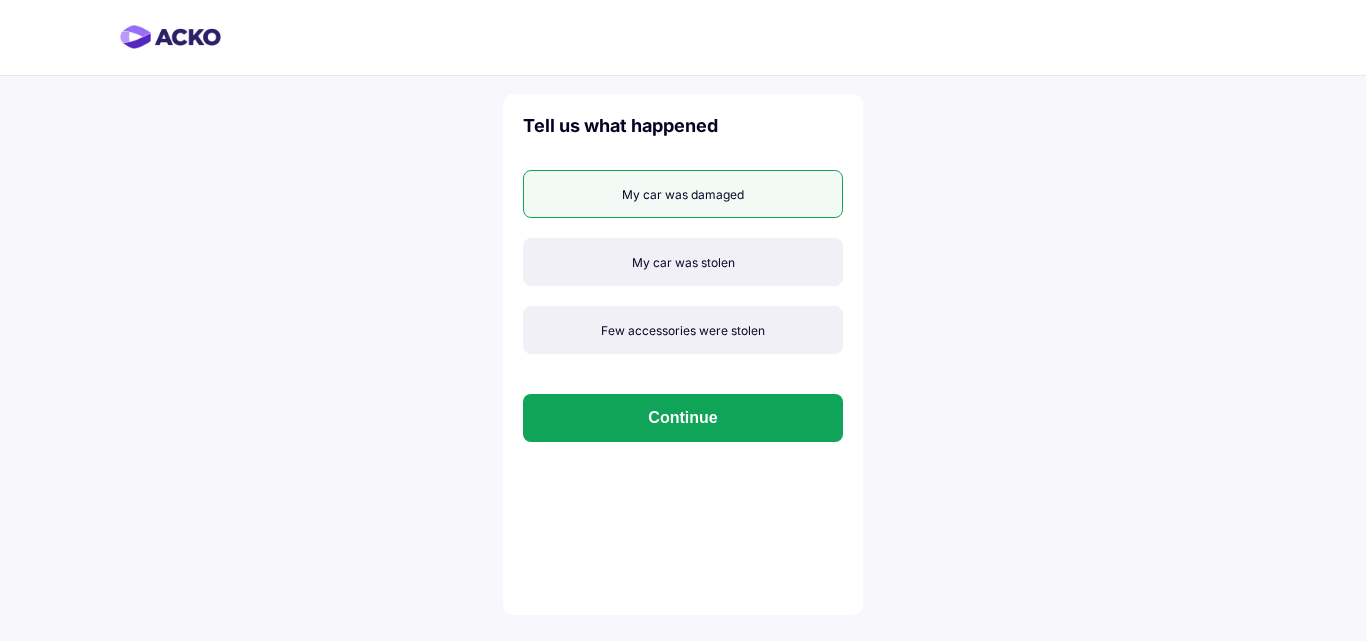 click on "My car was damaged" at bounding box center [683, 194] 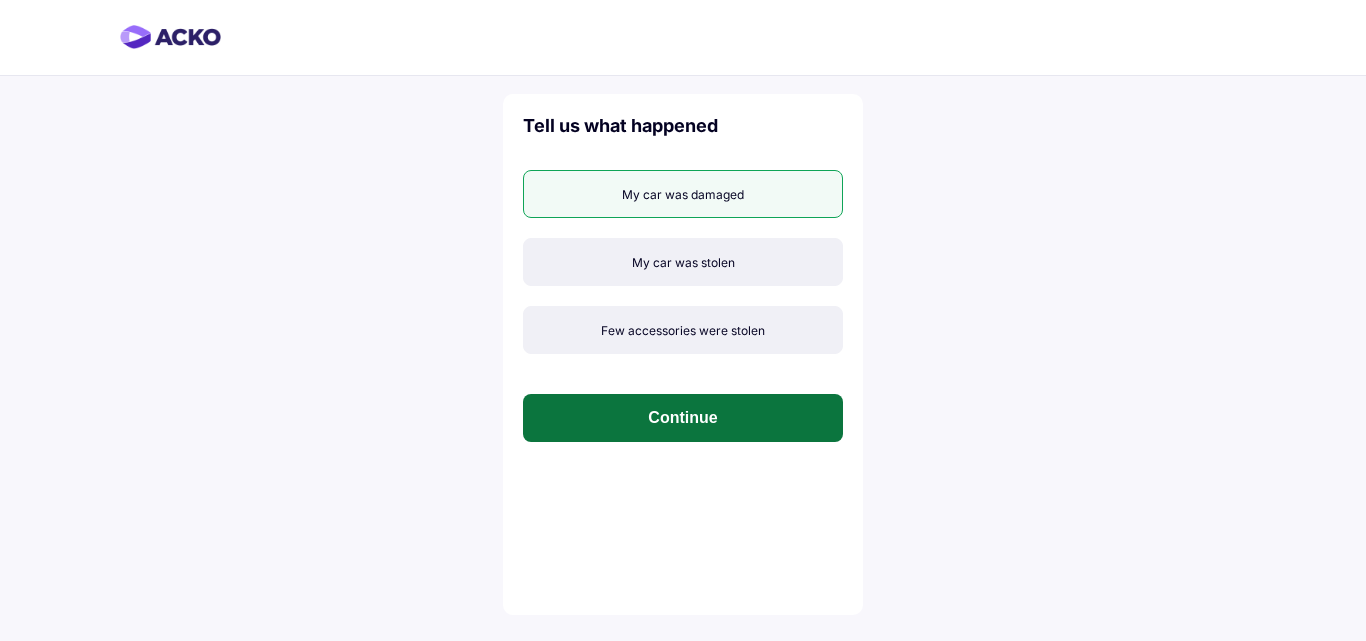 click on "Continue" at bounding box center [683, 418] 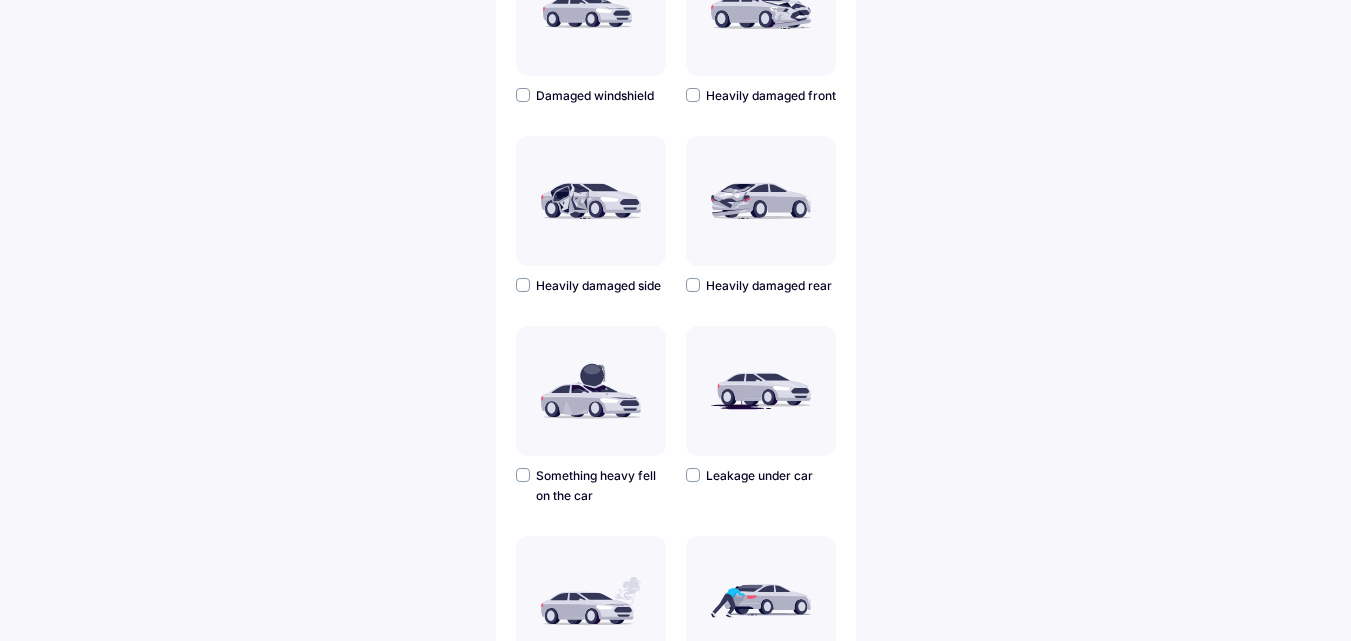 scroll, scrollTop: 300, scrollLeft: 0, axis: vertical 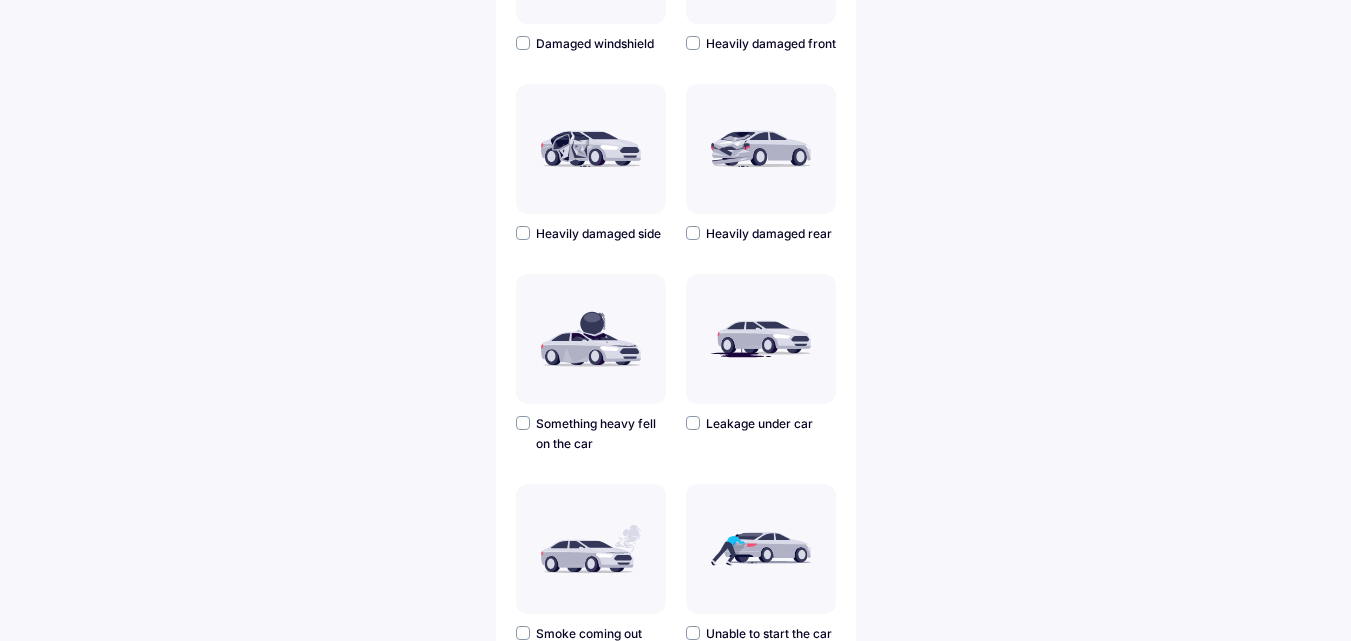 click on "Heavily damaged rear" at bounding box center [761, 234] 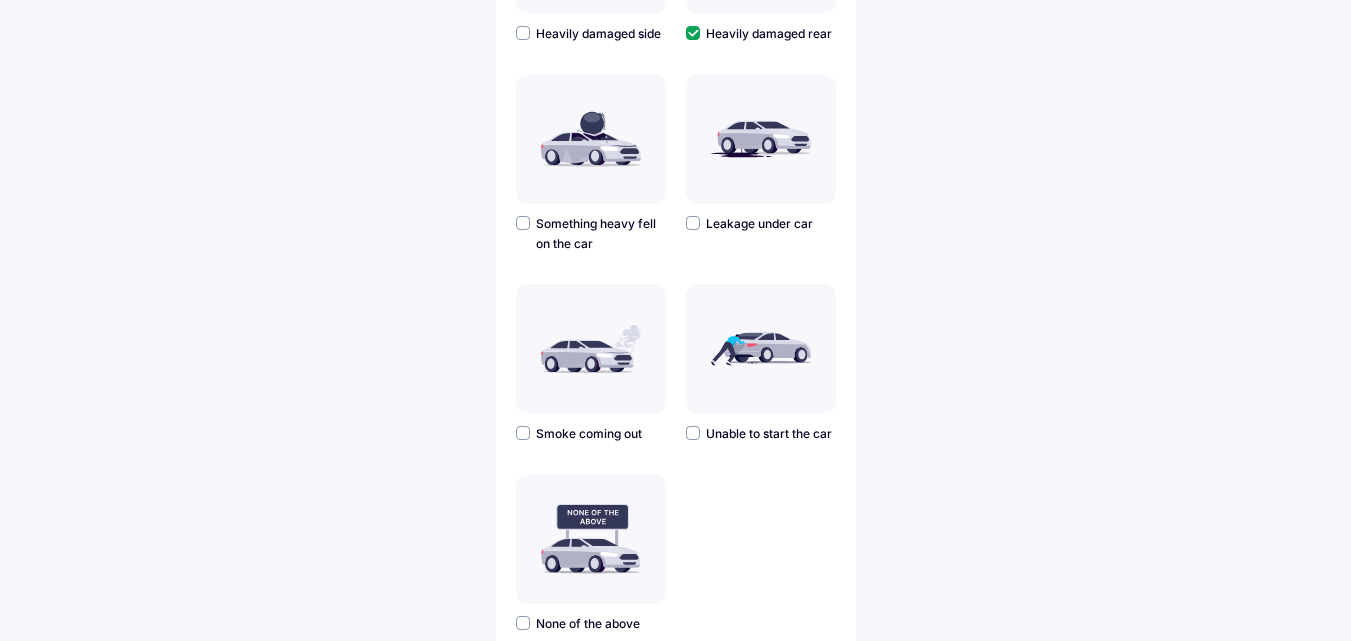 scroll, scrollTop: 661, scrollLeft: 0, axis: vertical 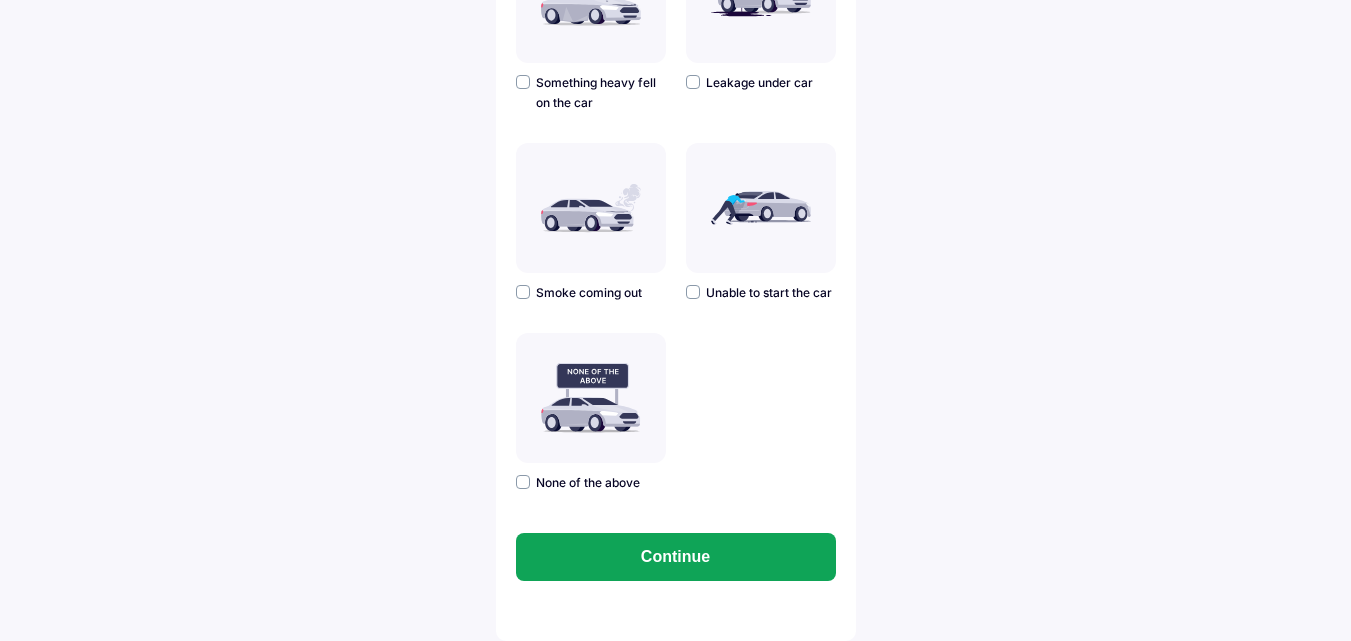click on "None of the above" at bounding box center [591, 483] 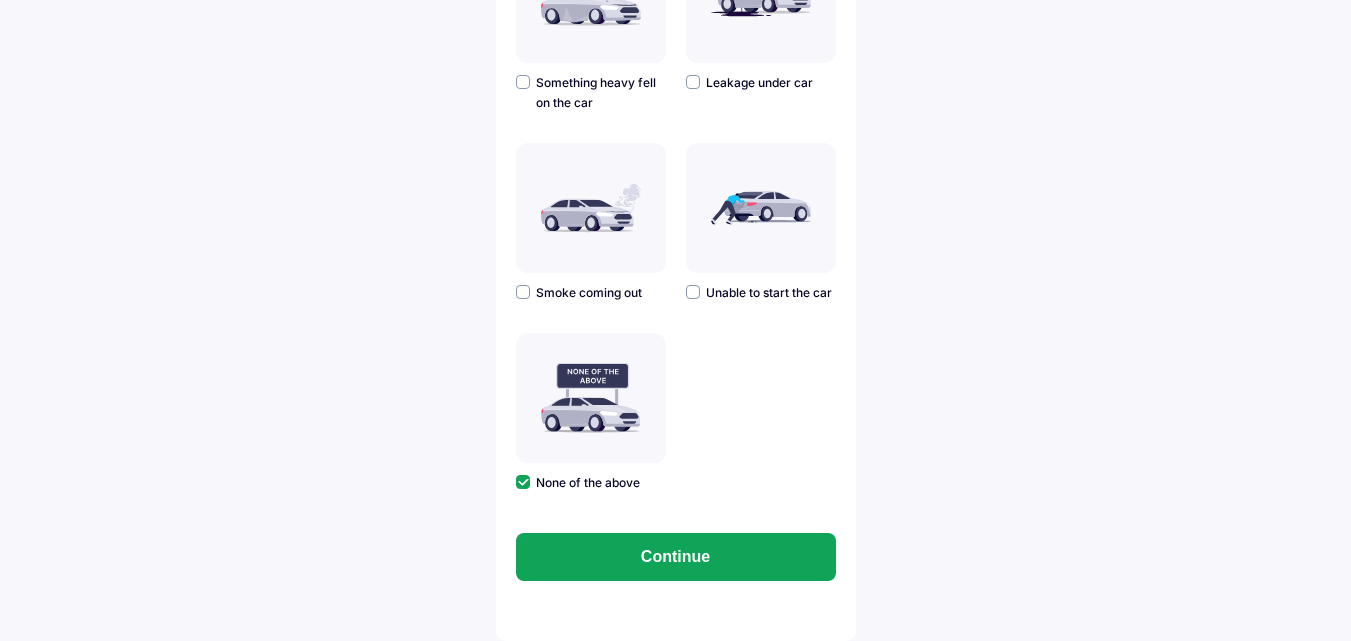 click on "None of the above" at bounding box center (591, 483) 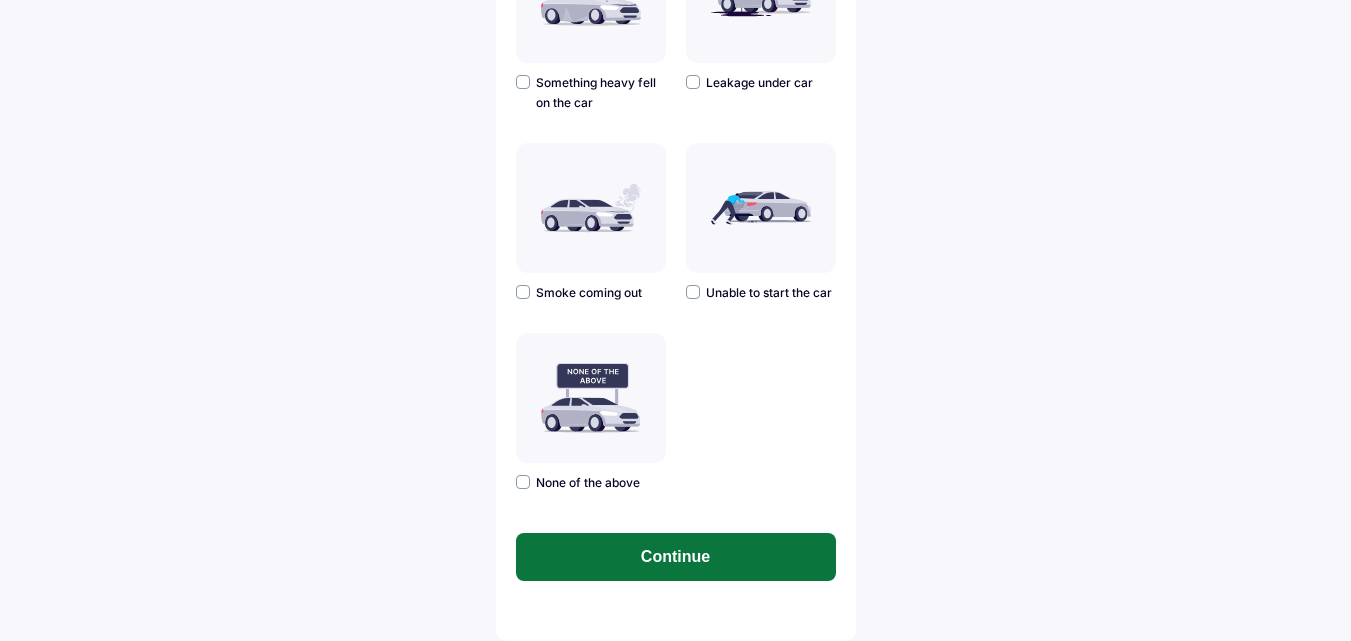 click on "Continue" at bounding box center (676, 557) 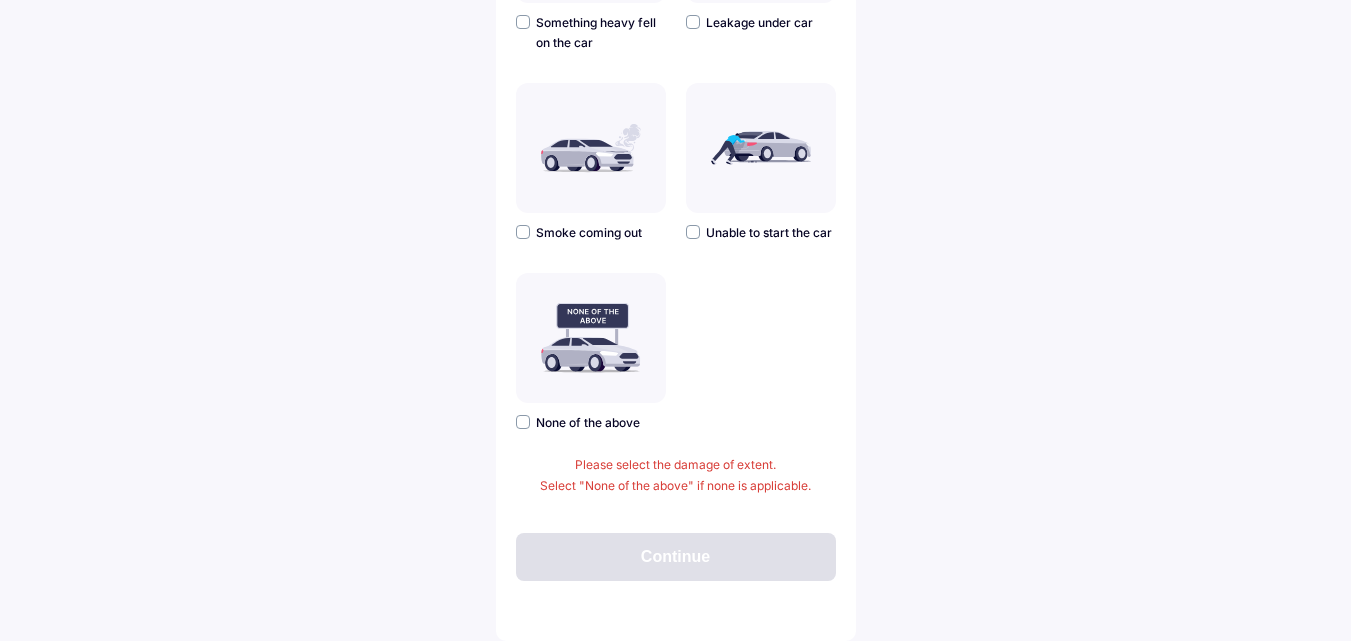 scroll, scrollTop: 721, scrollLeft: 0, axis: vertical 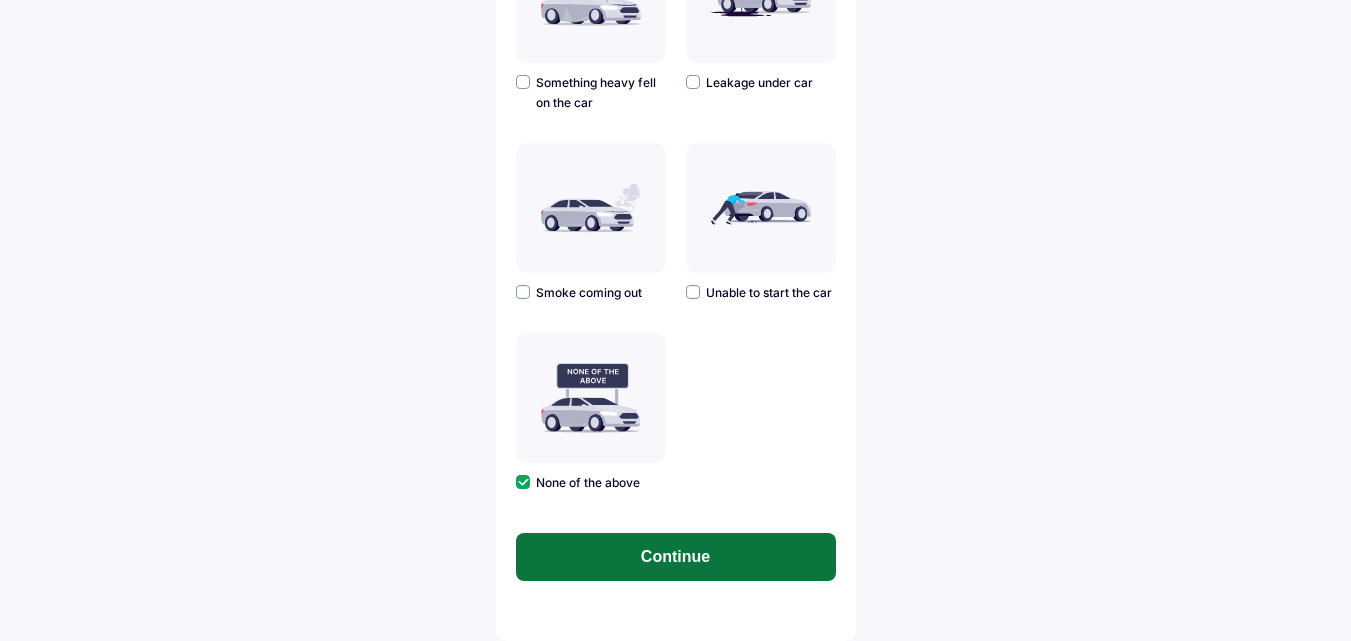click on "Continue" at bounding box center (676, 557) 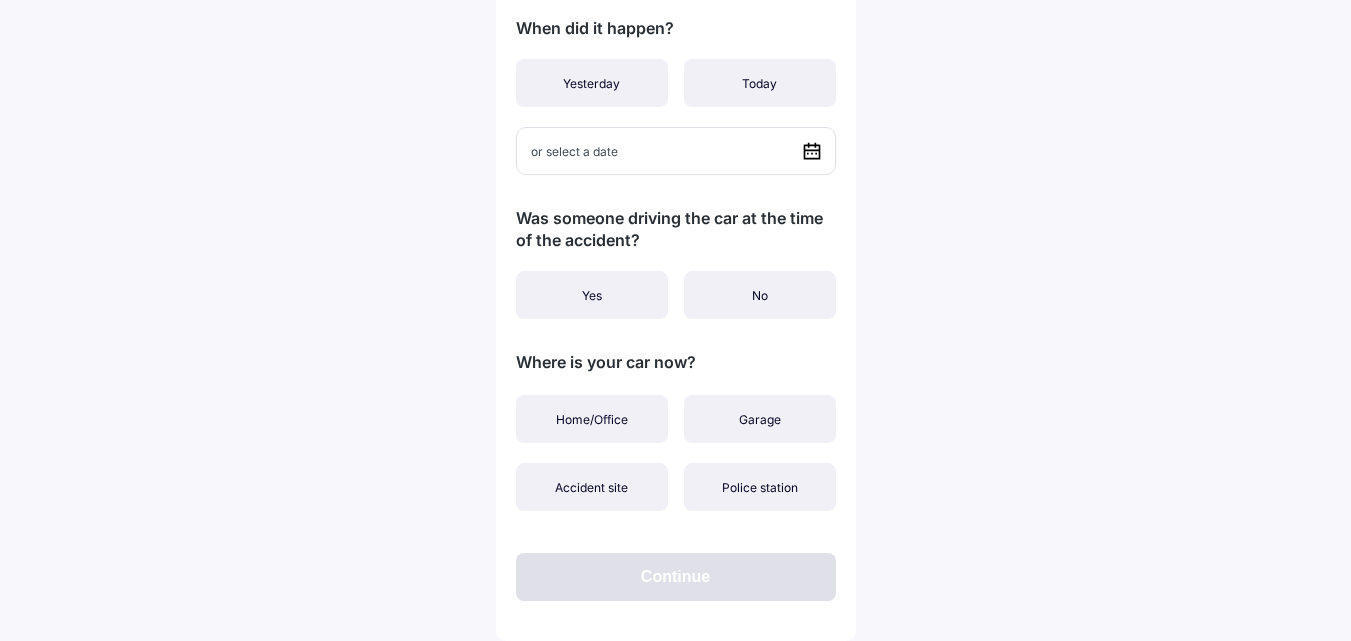 scroll, scrollTop: 0, scrollLeft: 0, axis: both 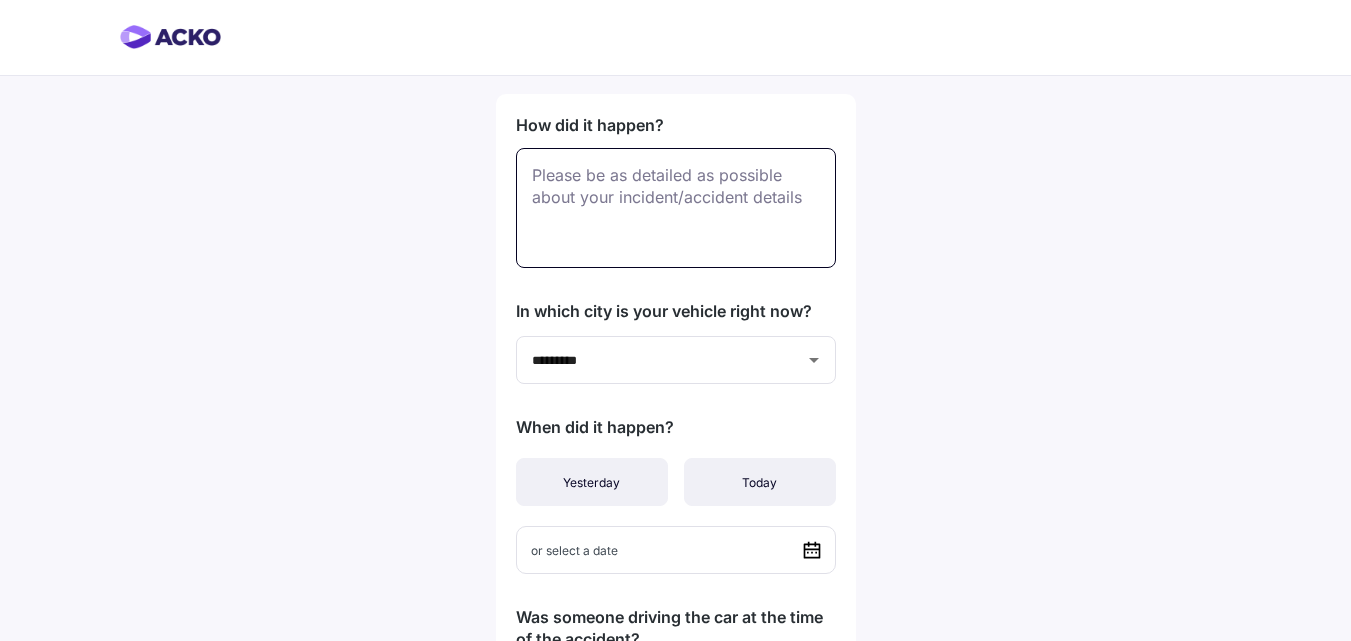 click at bounding box center [676, 208] 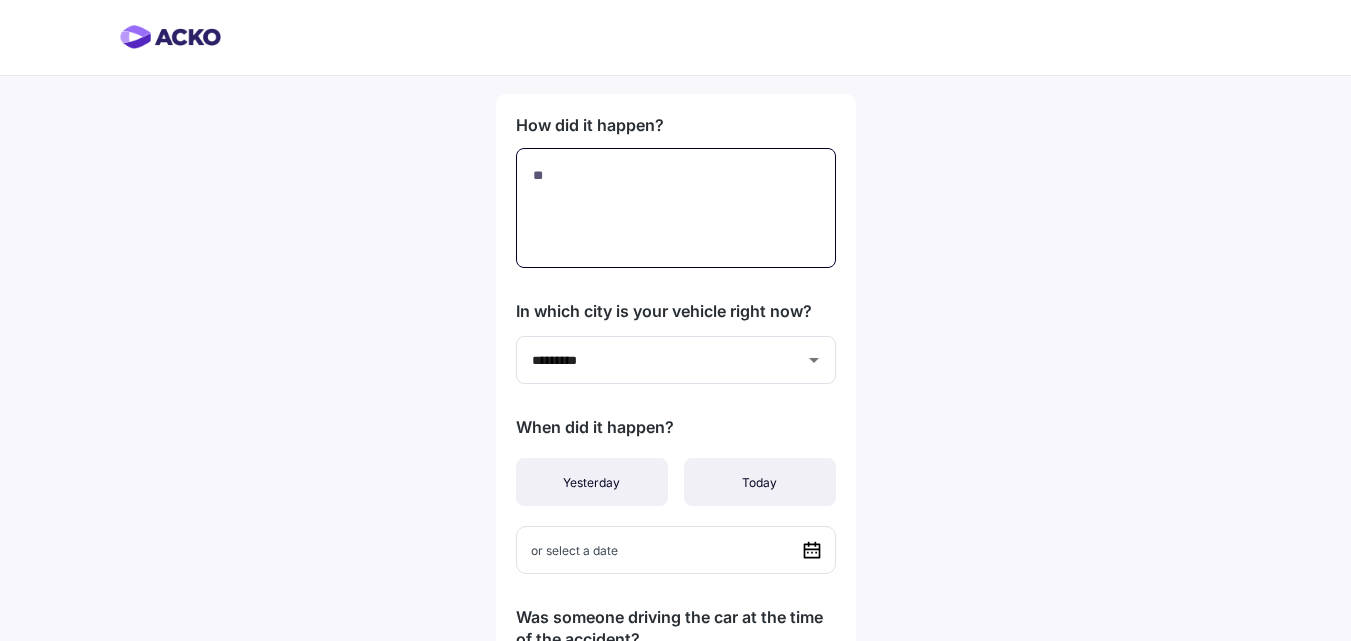 type on "*" 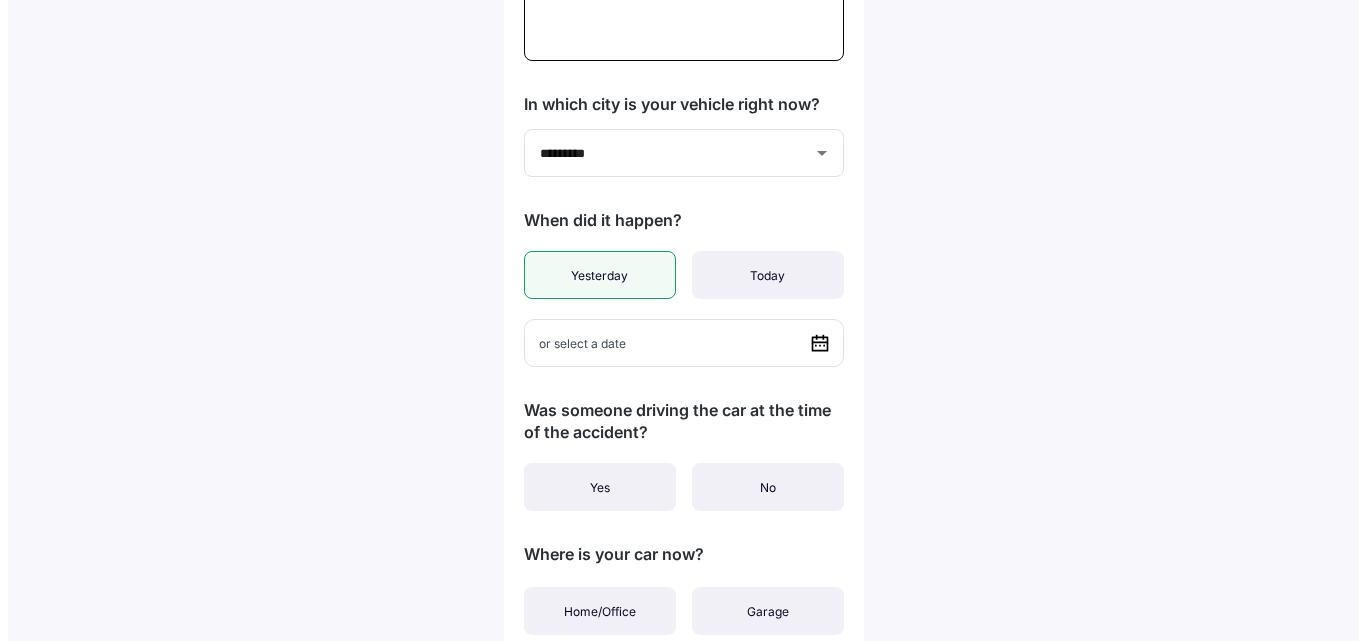scroll, scrollTop: 199, scrollLeft: 0, axis: vertical 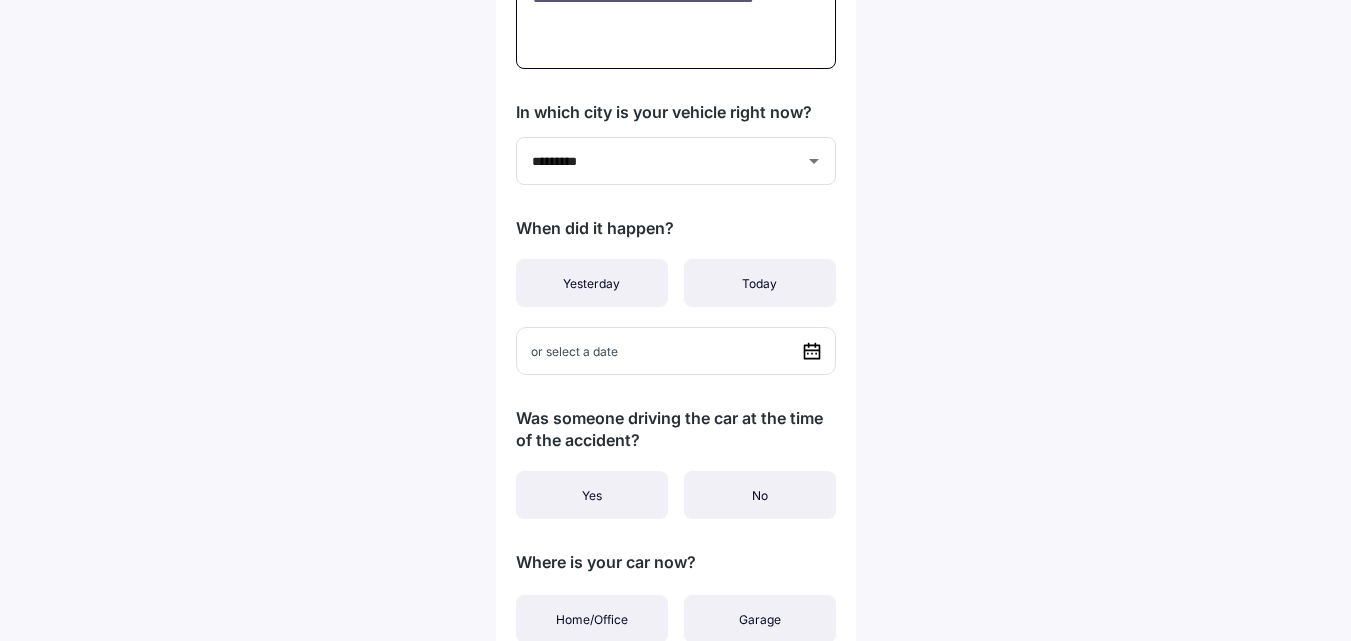 type on "**********" 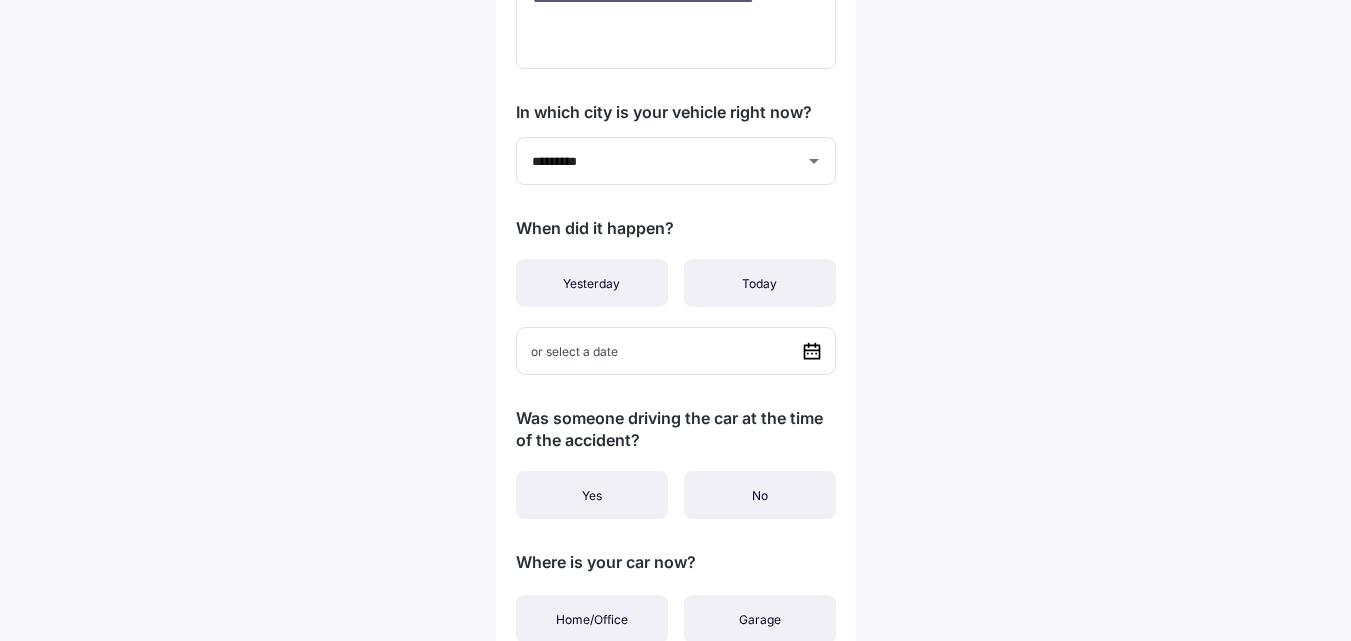 click 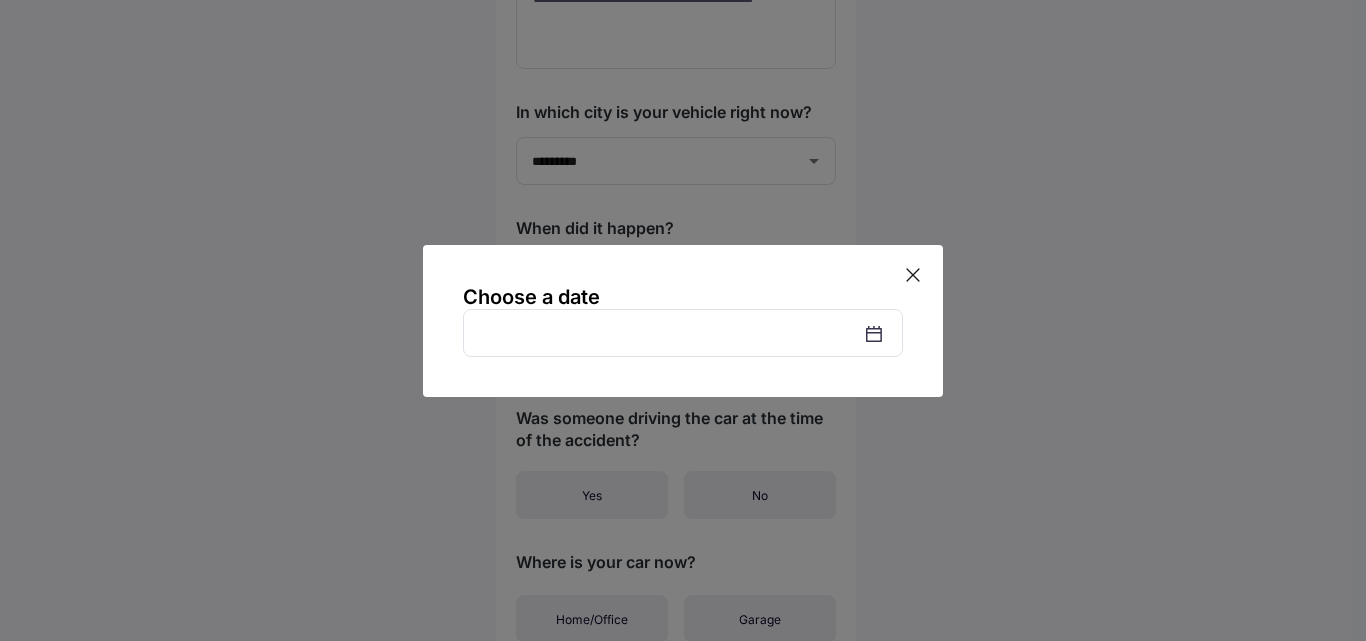 click on "Choose a date" at bounding box center (683, 321) 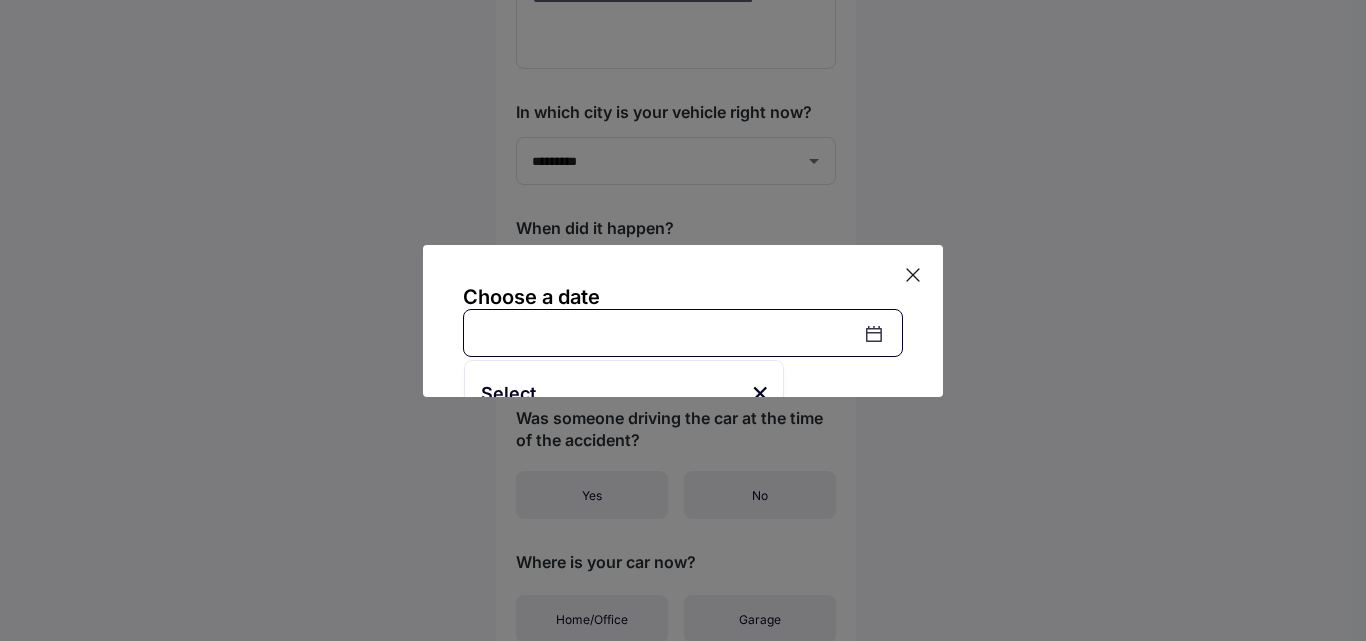scroll, scrollTop: 9, scrollLeft: 0, axis: vertical 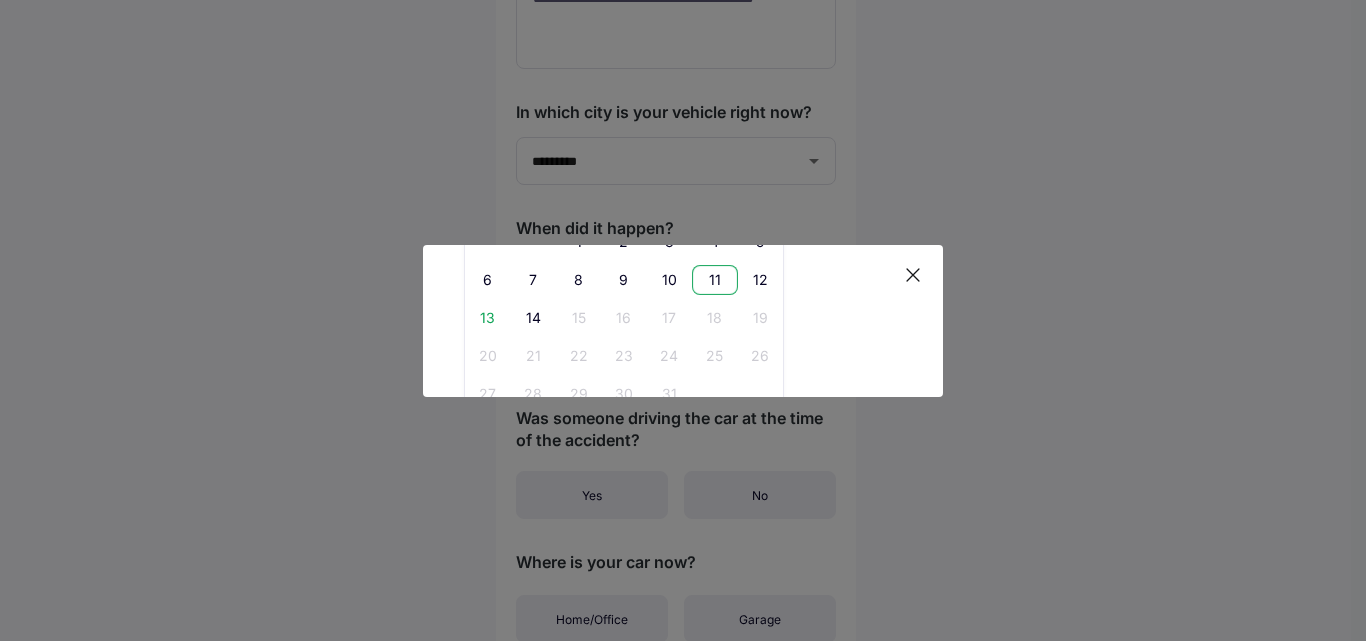 click on "11" at bounding box center [714, 280] 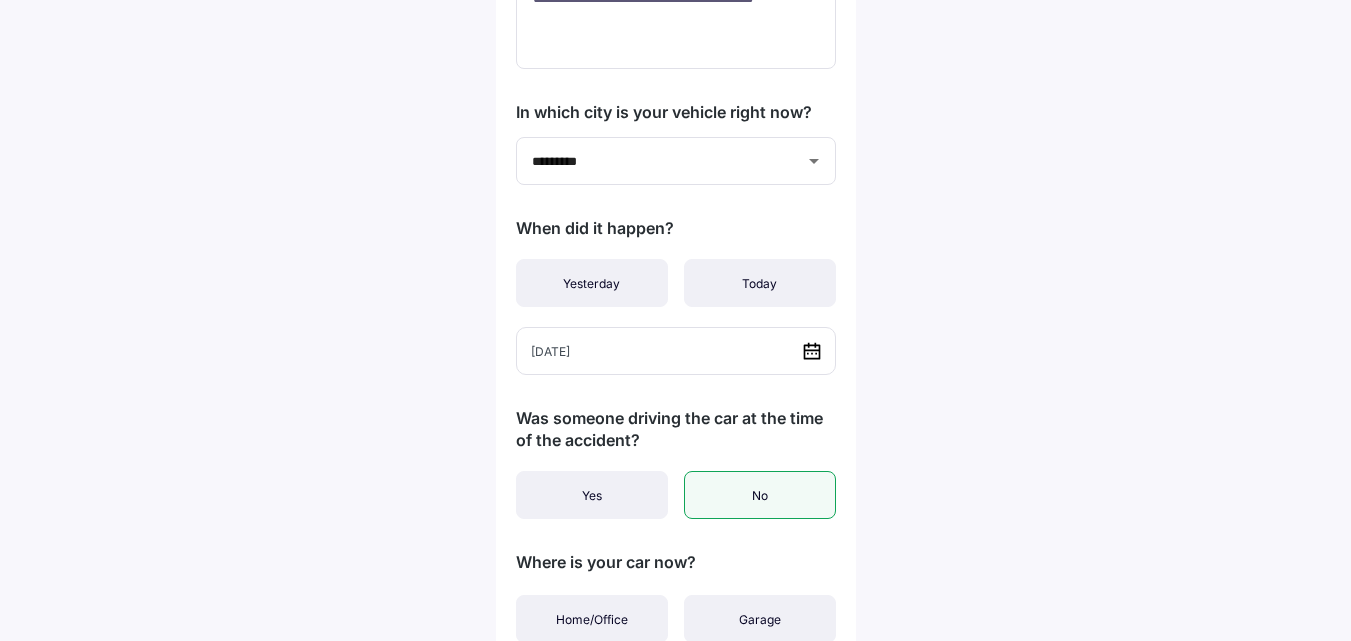 click on "No" at bounding box center [760, 495] 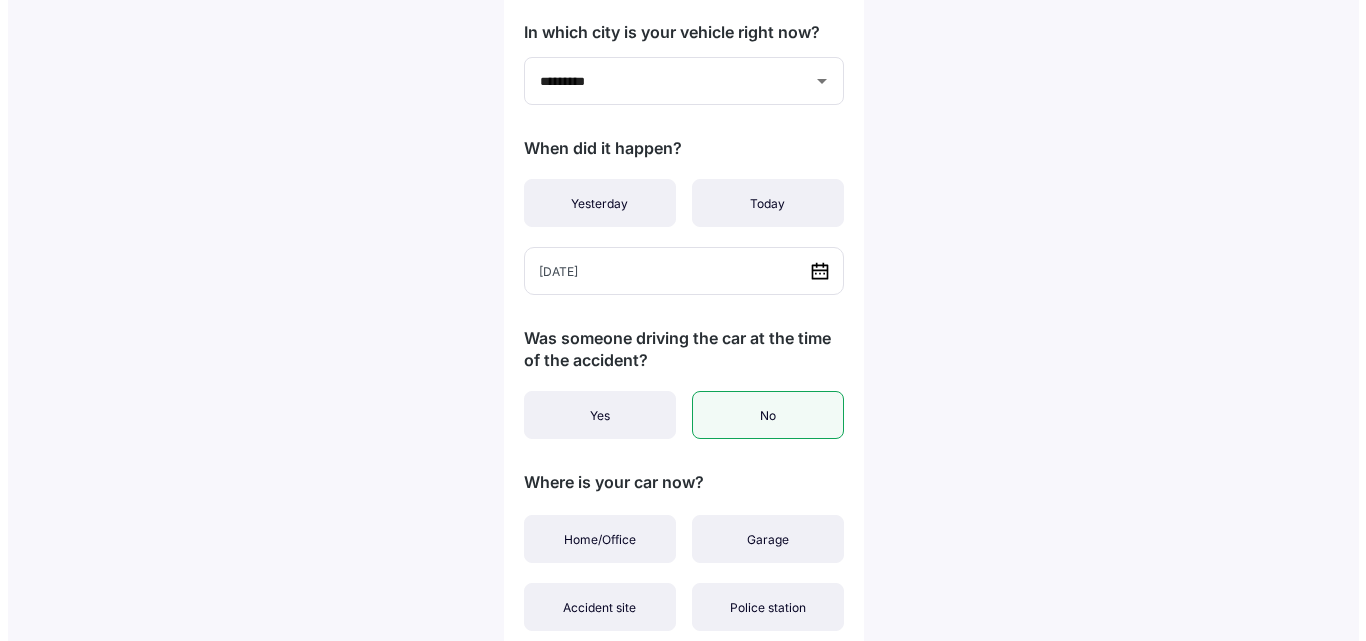 scroll, scrollTop: 399, scrollLeft: 0, axis: vertical 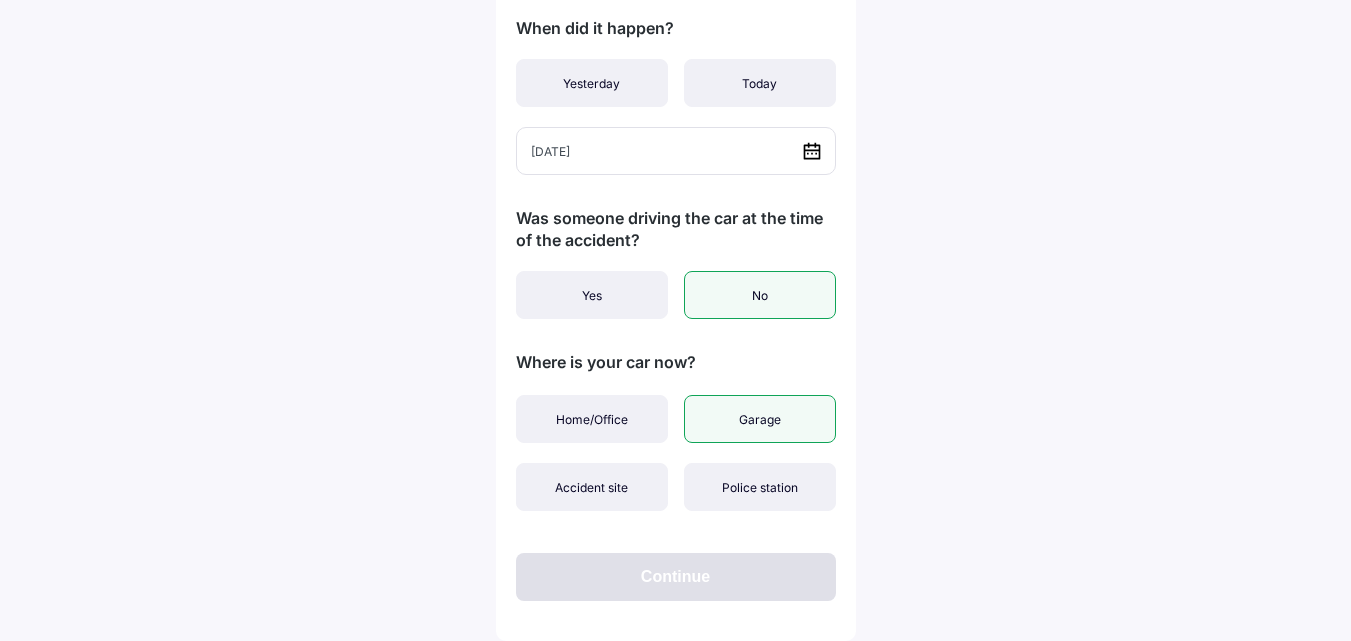 click on "Garage" at bounding box center [760, 419] 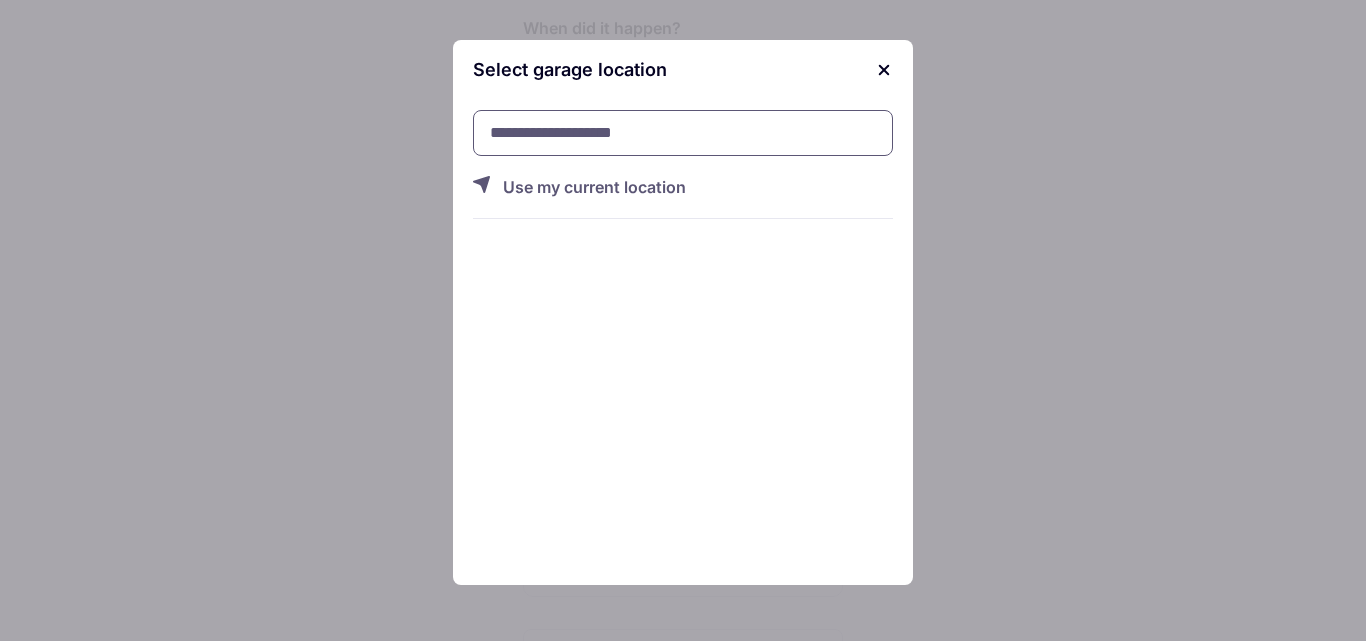 click at bounding box center (683, 133) 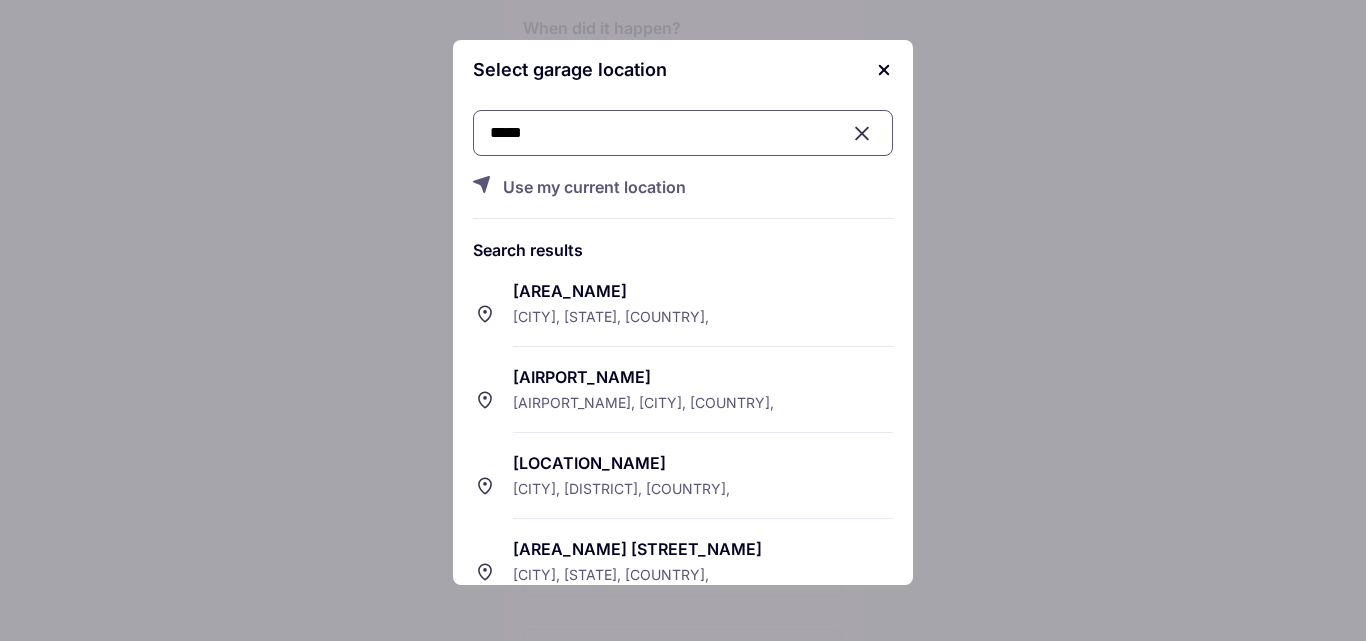 click on "[AREA_NAME]" at bounding box center (703, 291) 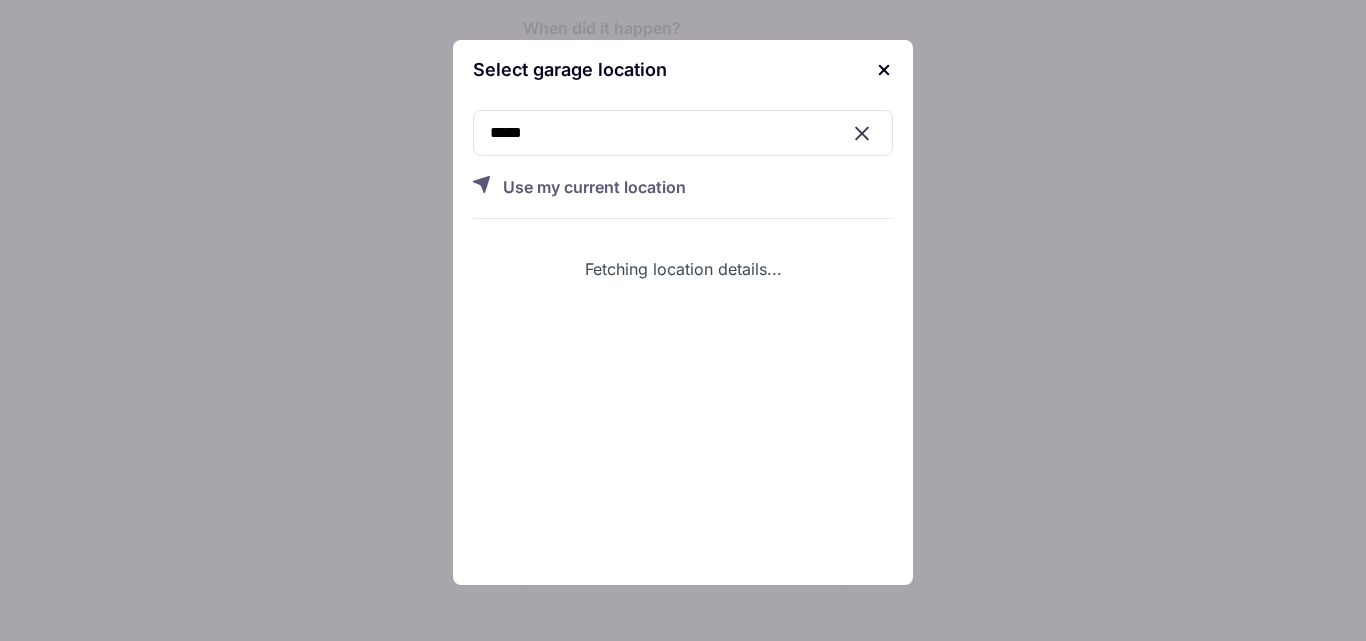 type 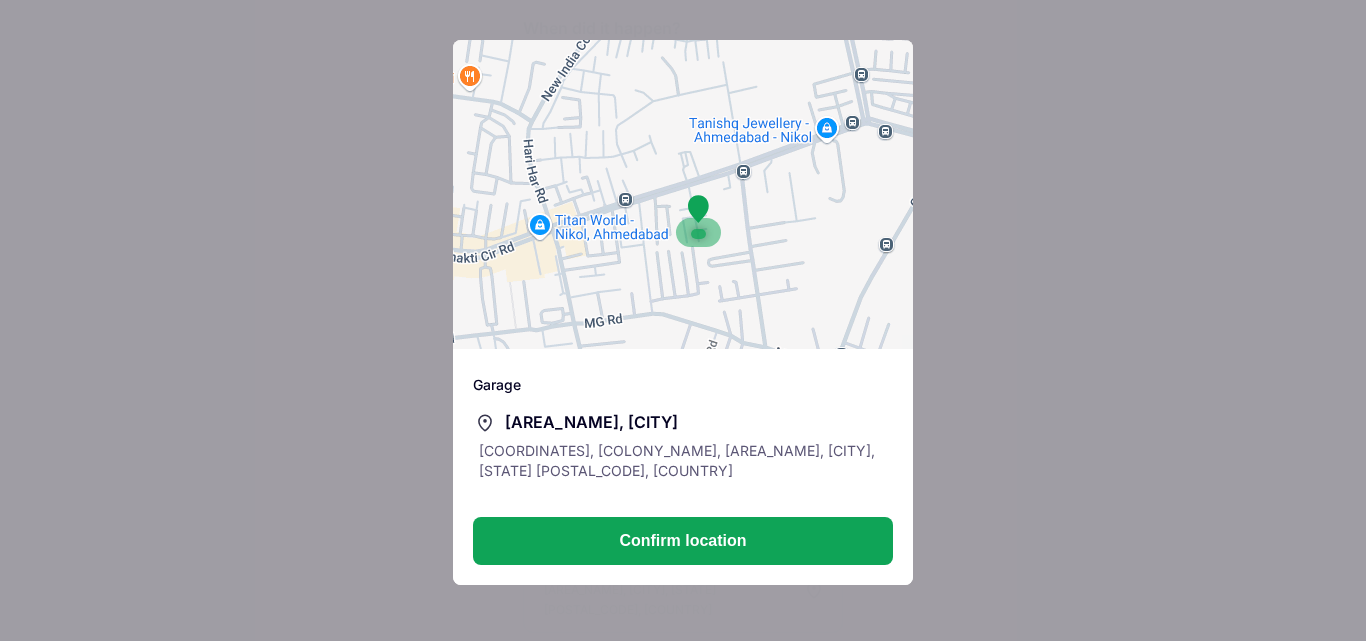 drag, startPoint x: 744, startPoint y: 254, endPoint x: 473, endPoint y: 311, distance: 276.9296 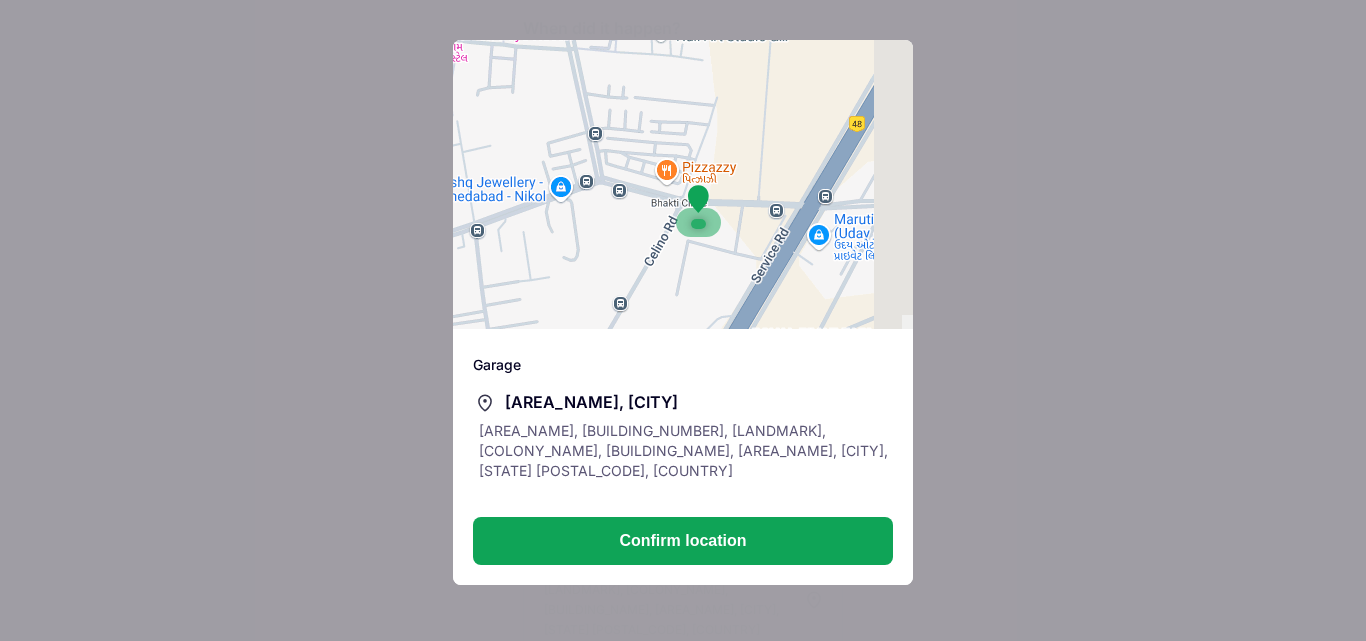 drag, startPoint x: 719, startPoint y: 251, endPoint x: 453, endPoint y: 313, distance: 273.13 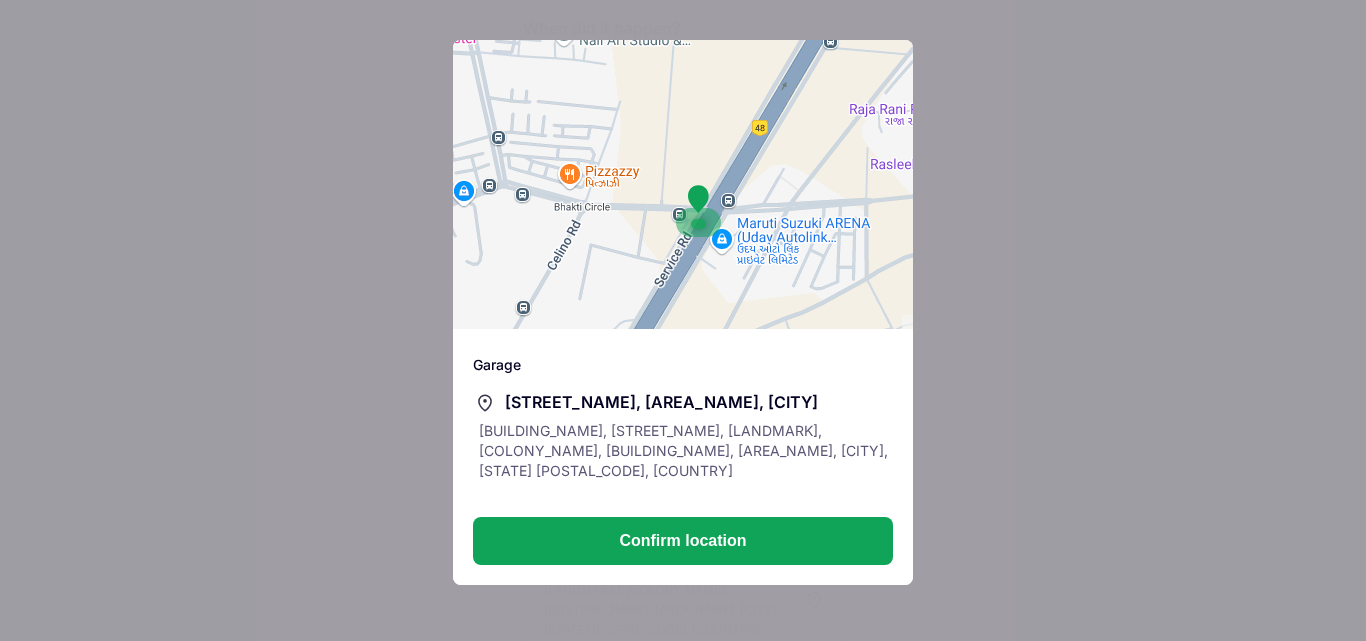 drag, startPoint x: 561, startPoint y: 283, endPoint x: 550, endPoint y: 285, distance: 11.18034 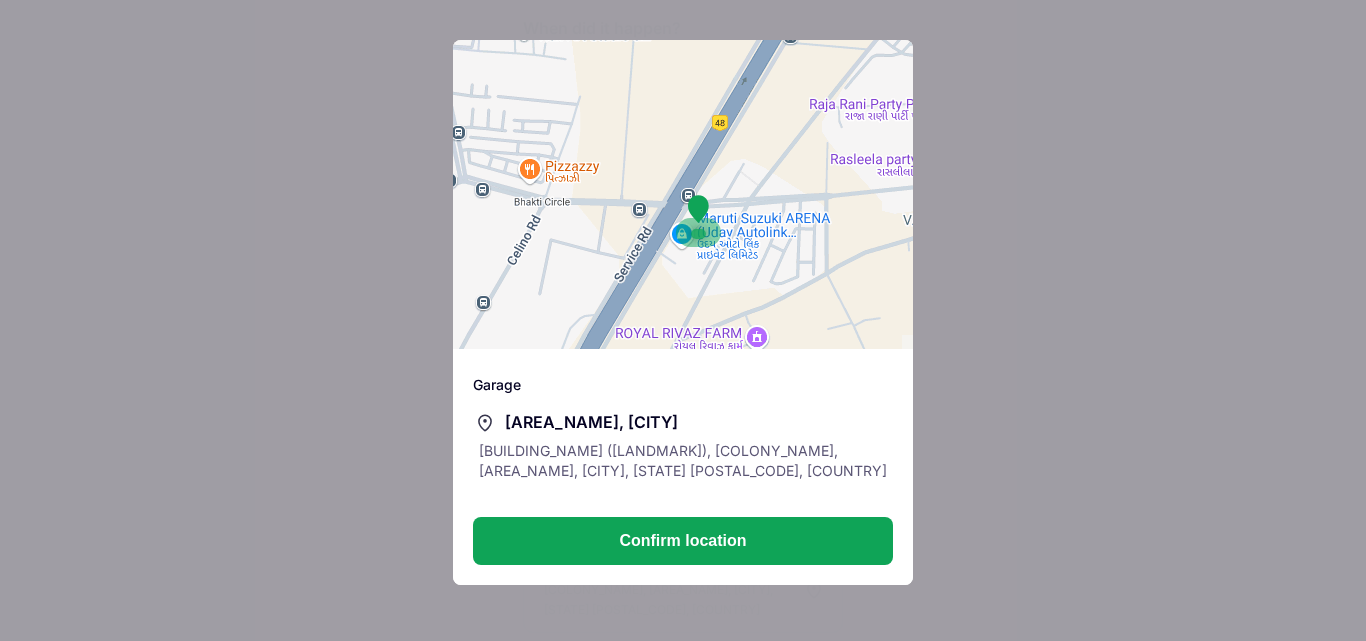 drag, startPoint x: 768, startPoint y: 247, endPoint x: 747, endPoint y: 221, distance: 33.42155 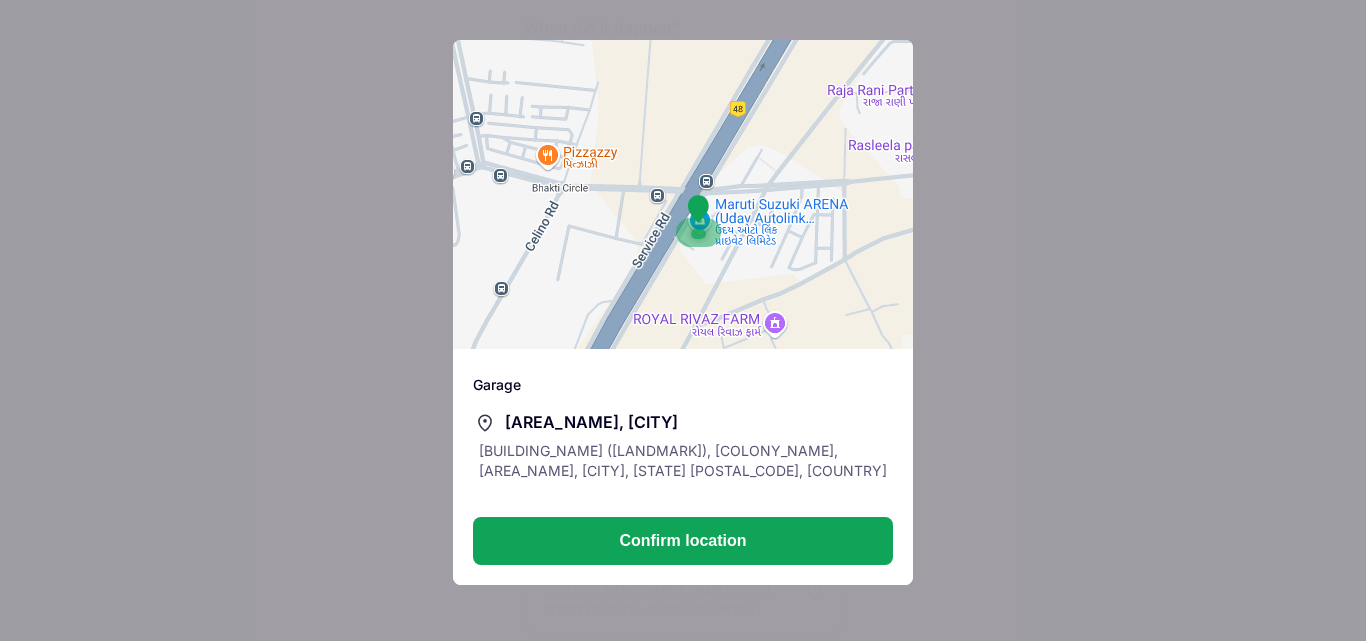 drag, startPoint x: 595, startPoint y: 283, endPoint x: 845, endPoint y: 251, distance: 252.03967 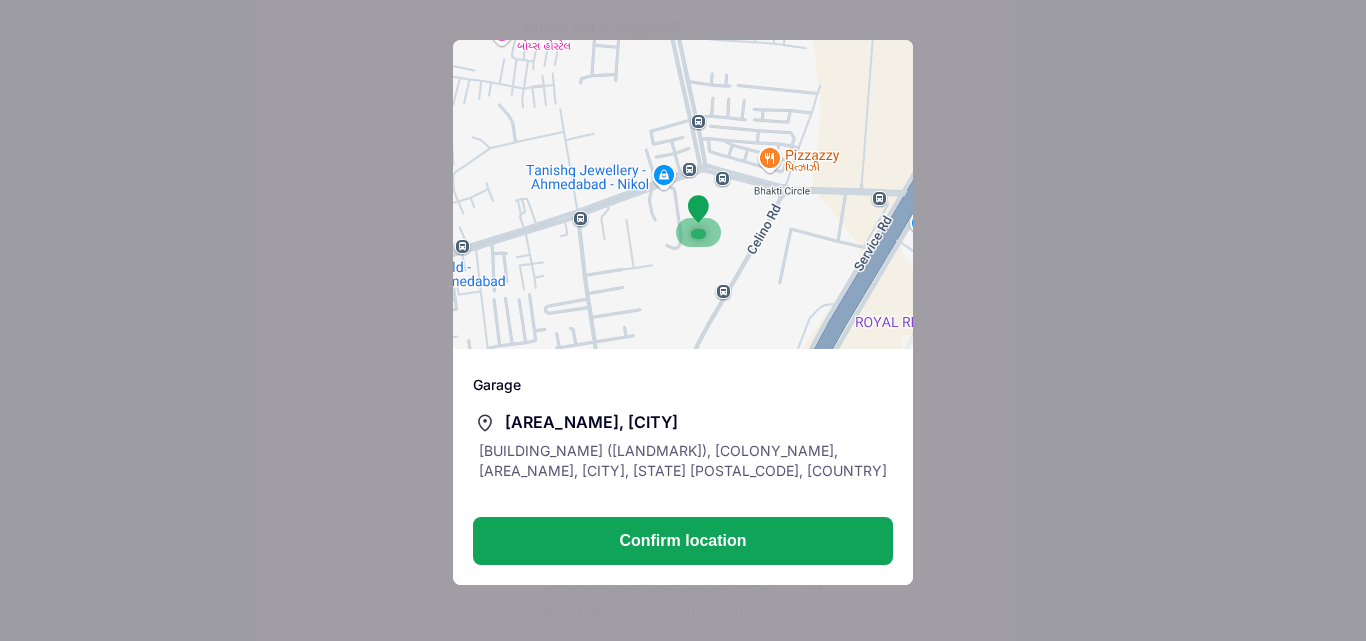 drag, startPoint x: 583, startPoint y: 243, endPoint x: 843, endPoint y: 252, distance: 260.15573 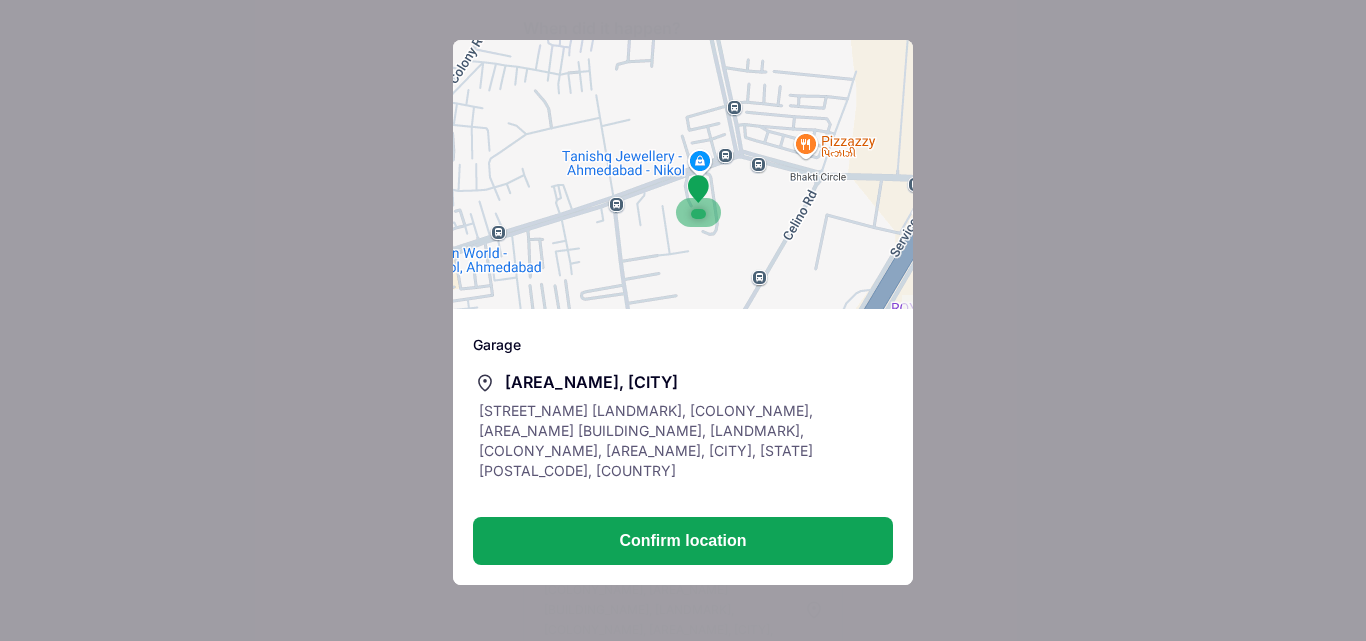 drag, startPoint x: 633, startPoint y: 278, endPoint x: 759, endPoint y: 260, distance: 127.27922 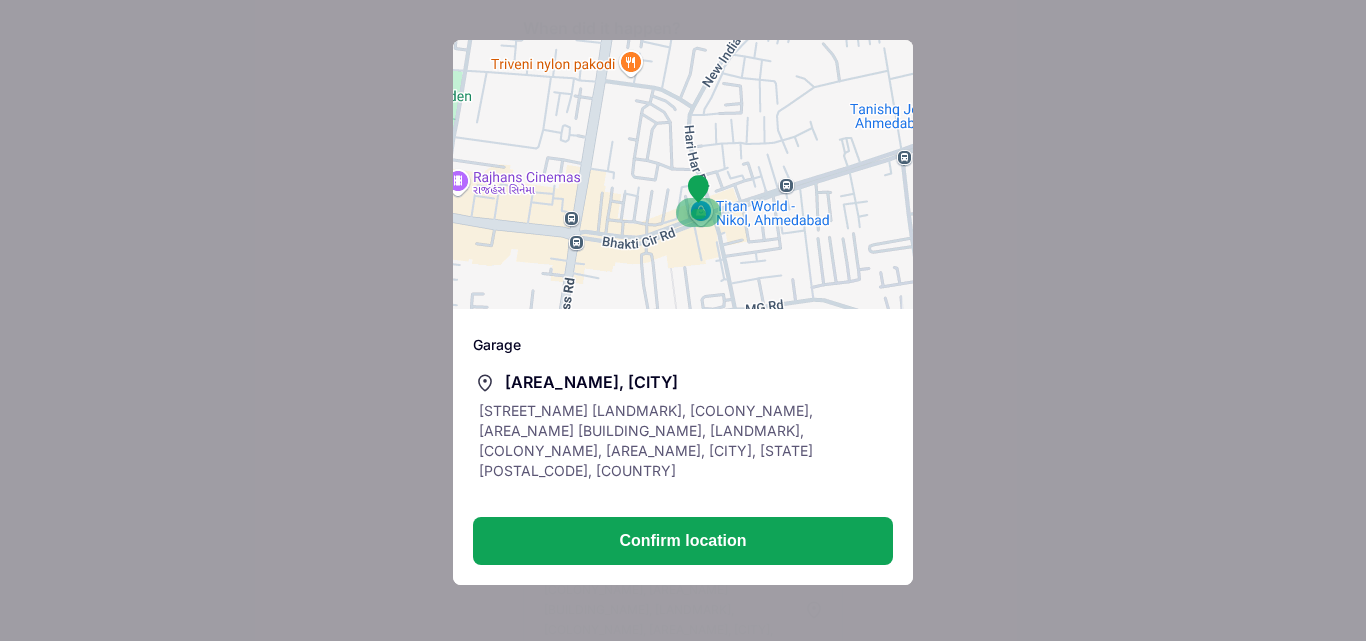 drag, startPoint x: 538, startPoint y: 260, endPoint x: 674, endPoint y: 242, distance: 137.186 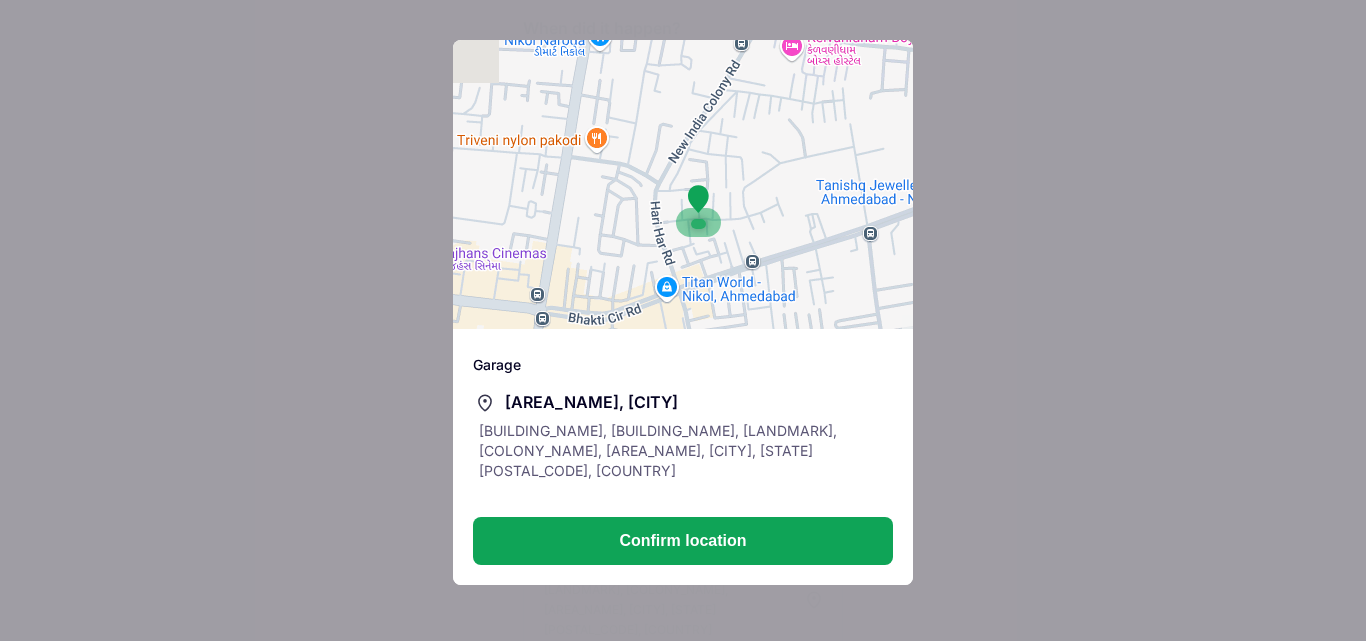 drag, startPoint x: 619, startPoint y: 273, endPoint x: 530, endPoint y: 312, distance: 97.16995 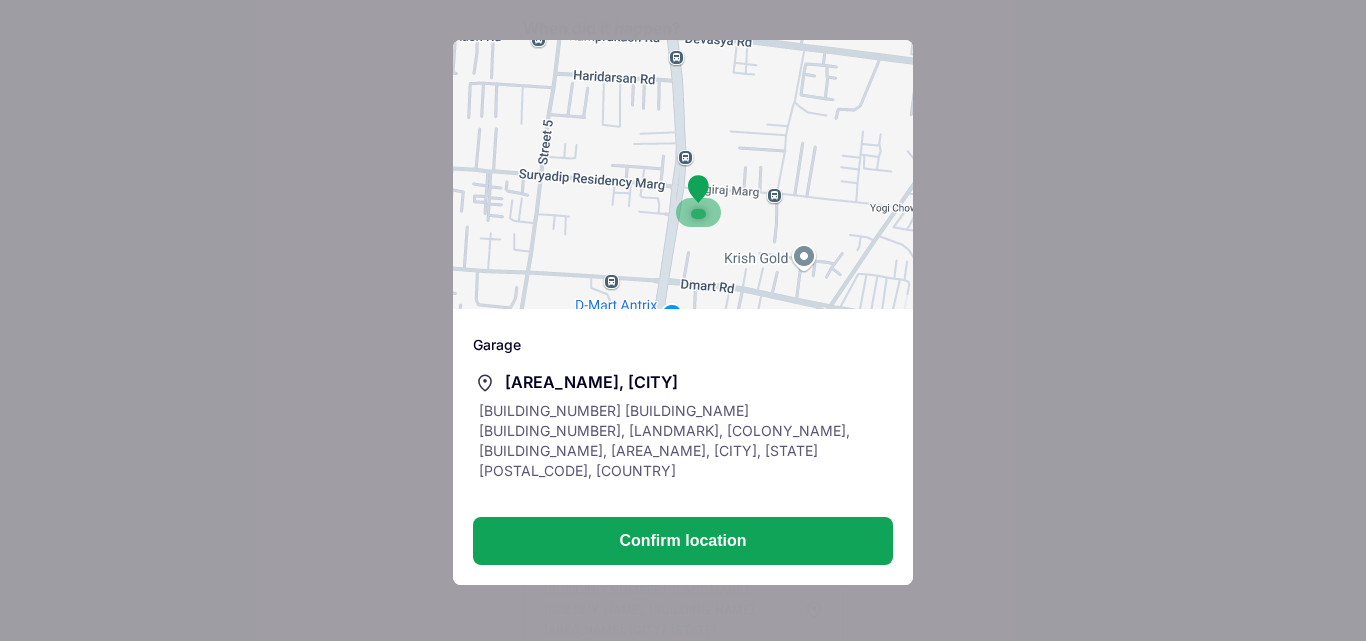 drag, startPoint x: 684, startPoint y: 93, endPoint x: 794, endPoint y: 372, distance: 299.90164 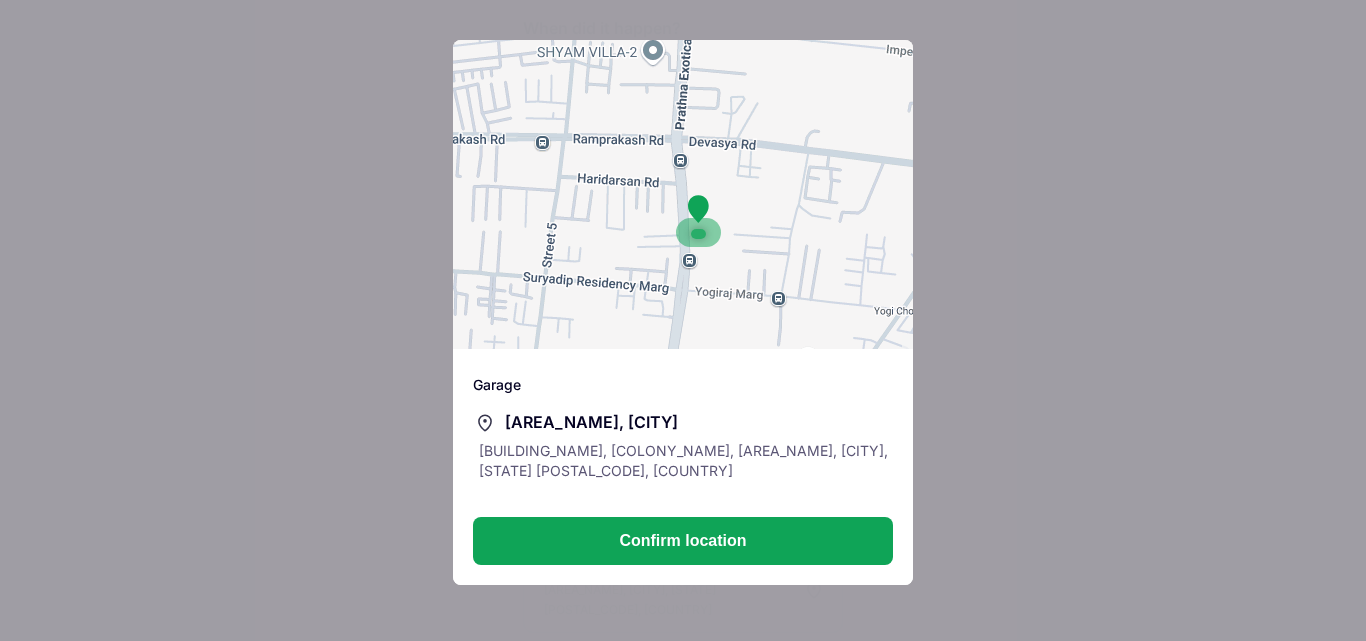drag, startPoint x: 782, startPoint y: 258, endPoint x: 794, endPoint y: 399, distance: 141.50972 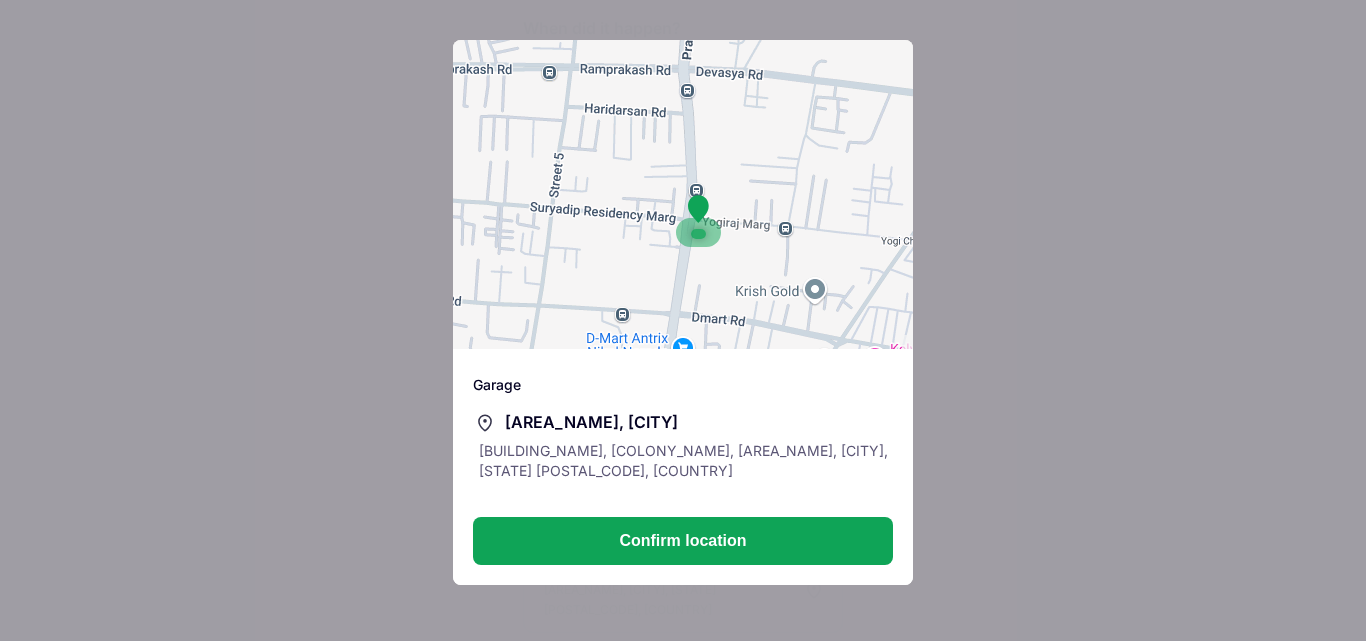 drag, startPoint x: 764, startPoint y: 114, endPoint x: 761, endPoint y: 76, distance: 38.118237 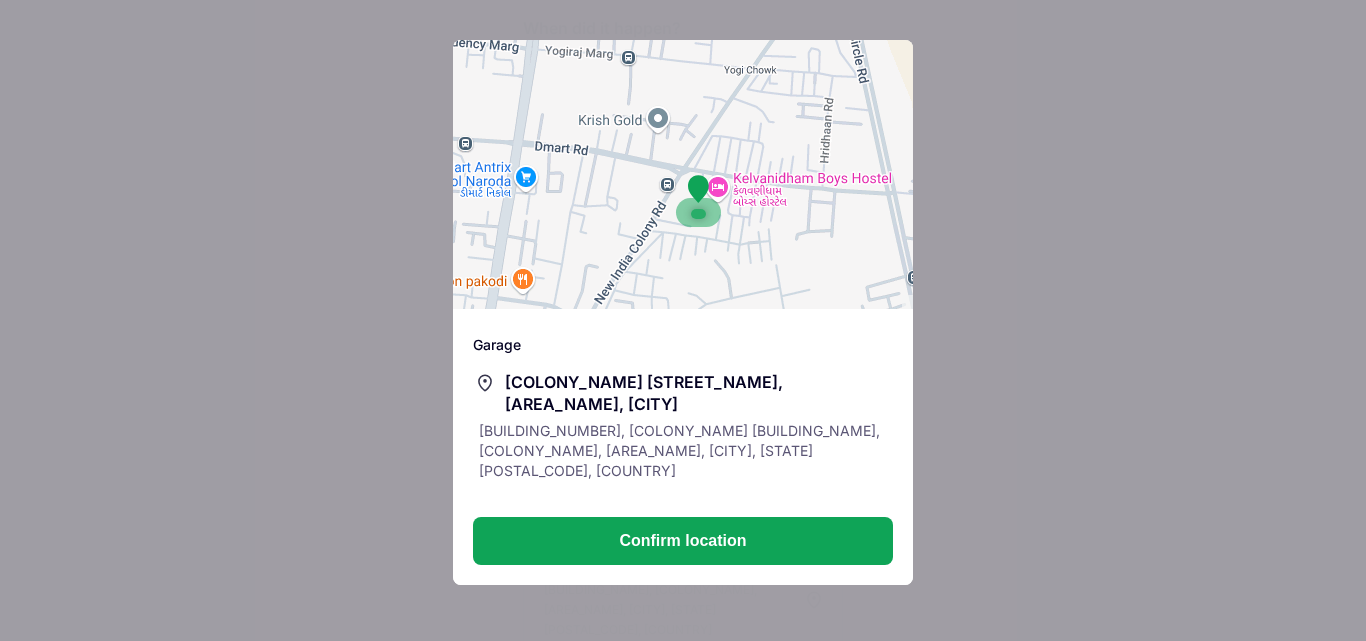 drag, startPoint x: 783, startPoint y: 307, endPoint x: 530, endPoint y: 147, distance: 299.34763 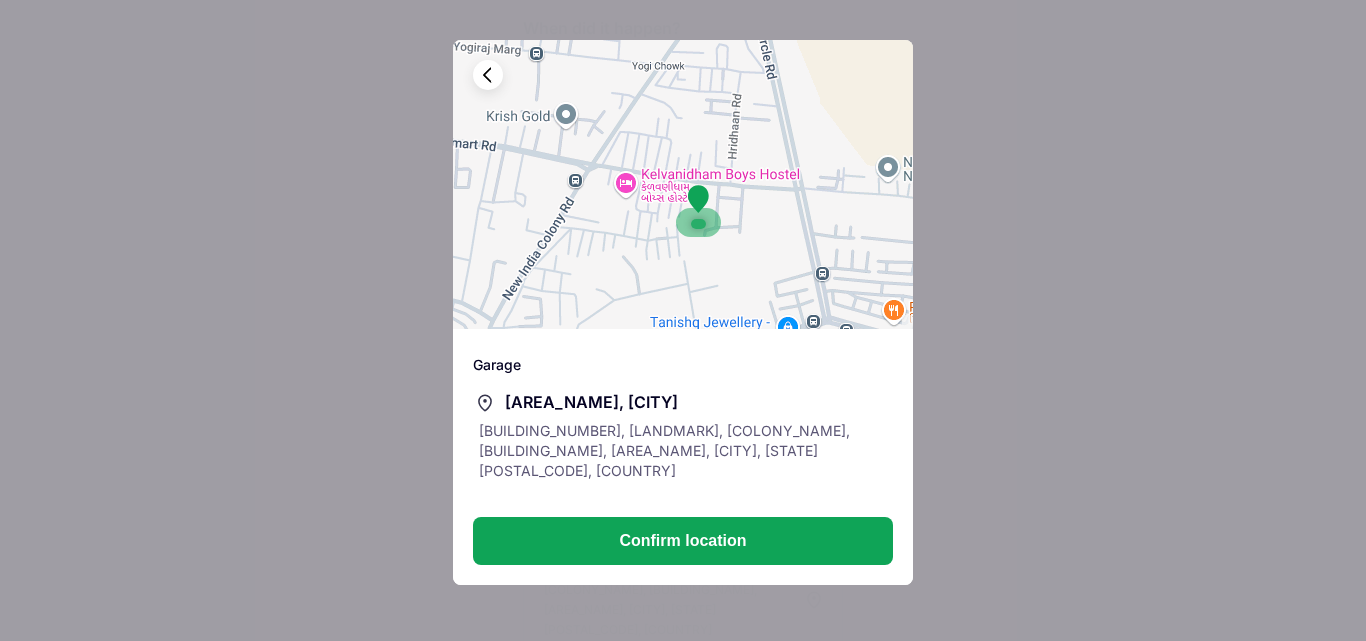 drag, startPoint x: 913, startPoint y: 231, endPoint x: 893, endPoint y: 235, distance: 20.396078 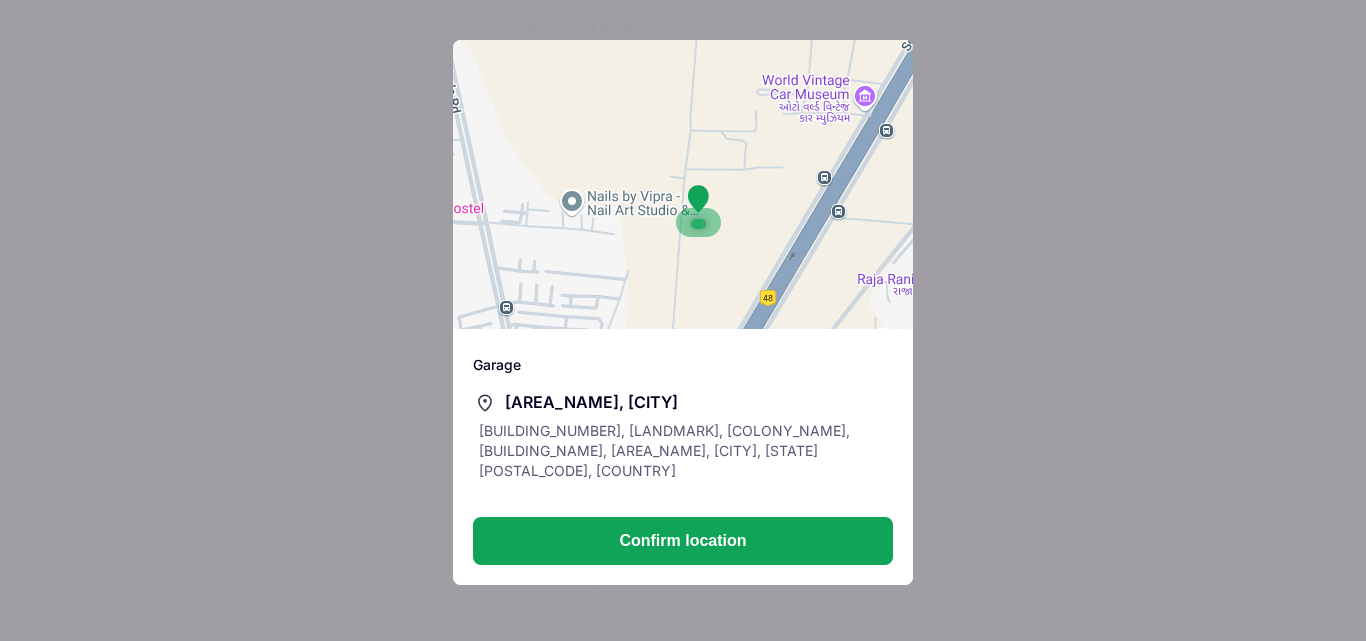 drag, startPoint x: 811, startPoint y: 268, endPoint x: 525, endPoint y: 294, distance: 287.17938 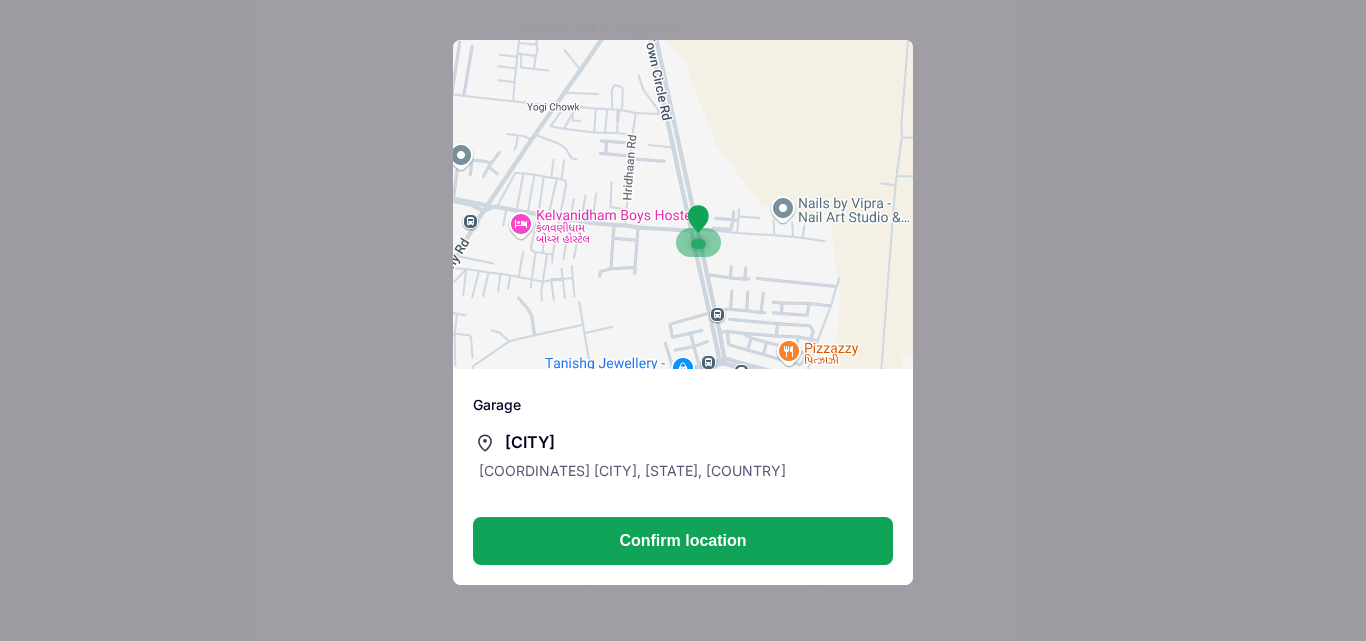 drag, startPoint x: 592, startPoint y: 286, endPoint x: 799, endPoint y: 269, distance: 207.6969 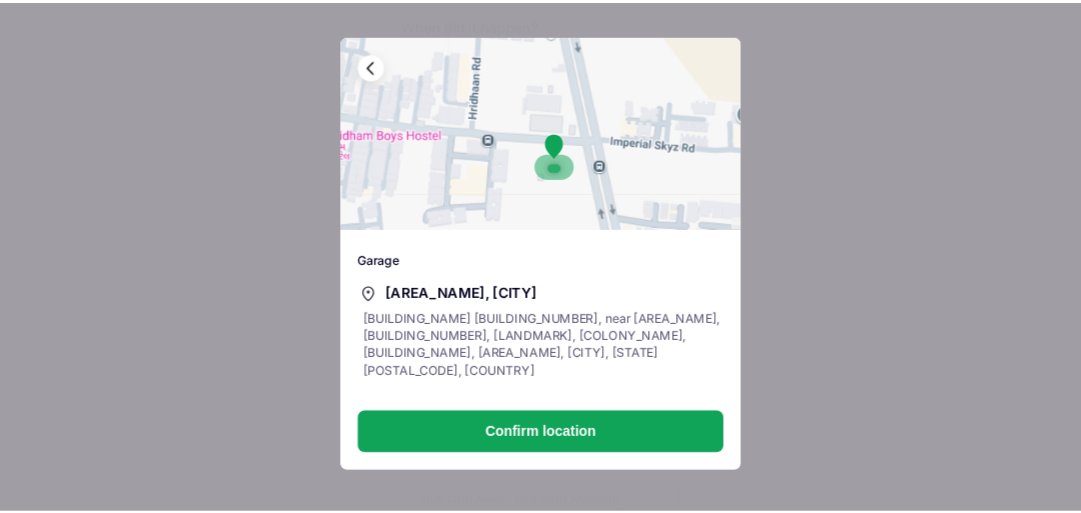scroll, scrollTop: 399, scrollLeft: 0, axis: vertical 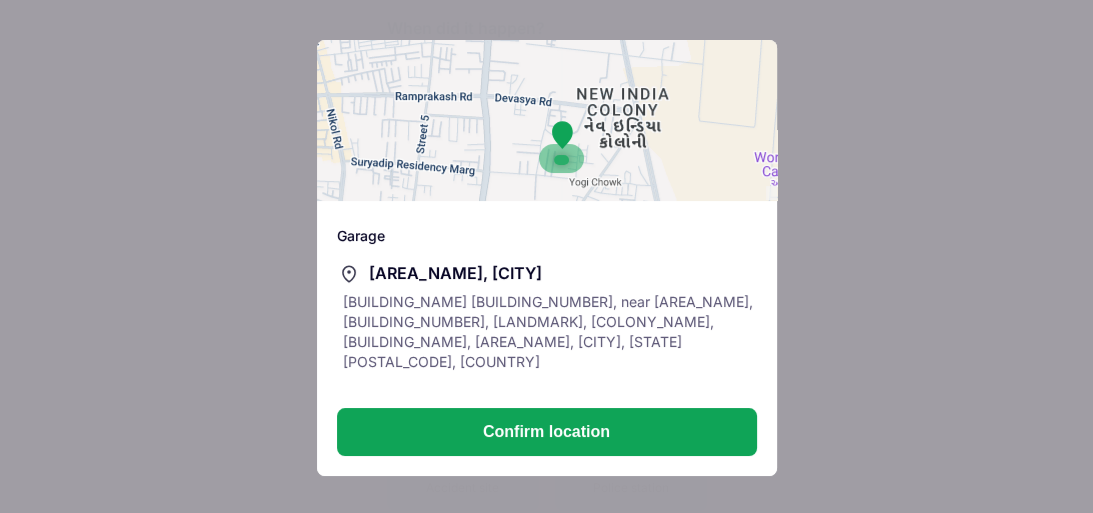 drag, startPoint x: 587, startPoint y: 163, endPoint x: 636, endPoint y: 241, distance: 92.11406 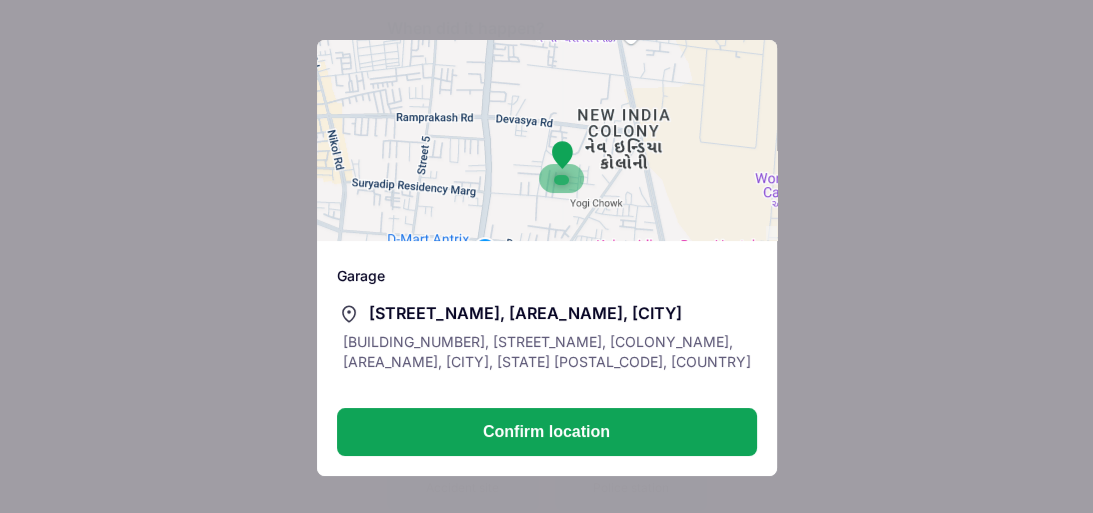 drag, startPoint x: 608, startPoint y: 148, endPoint x: 524, endPoint y: 134, distance: 85.158676 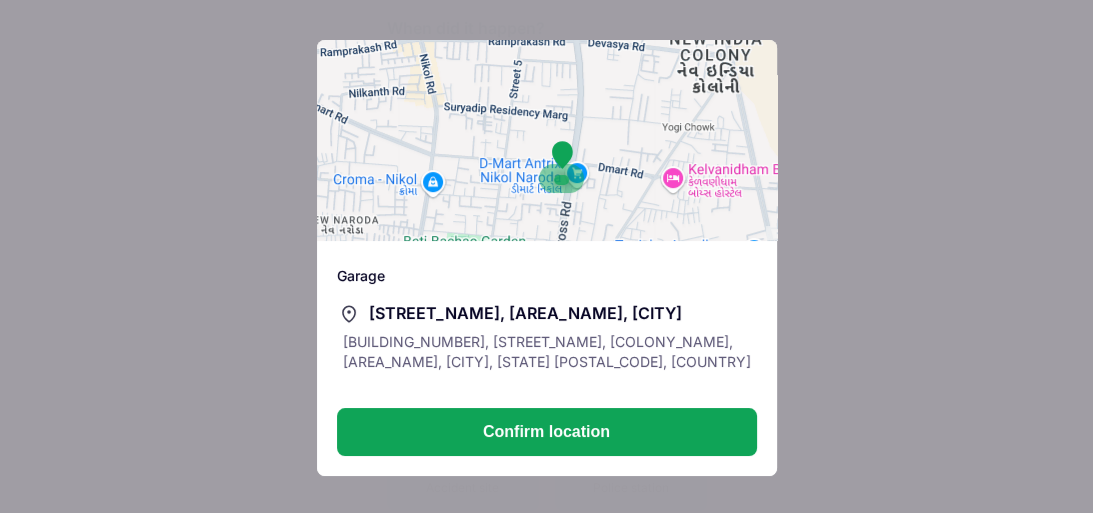 drag, startPoint x: 517, startPoint y: 86, endPoint x: 424, endPoint y: 128, distance: 102.044106 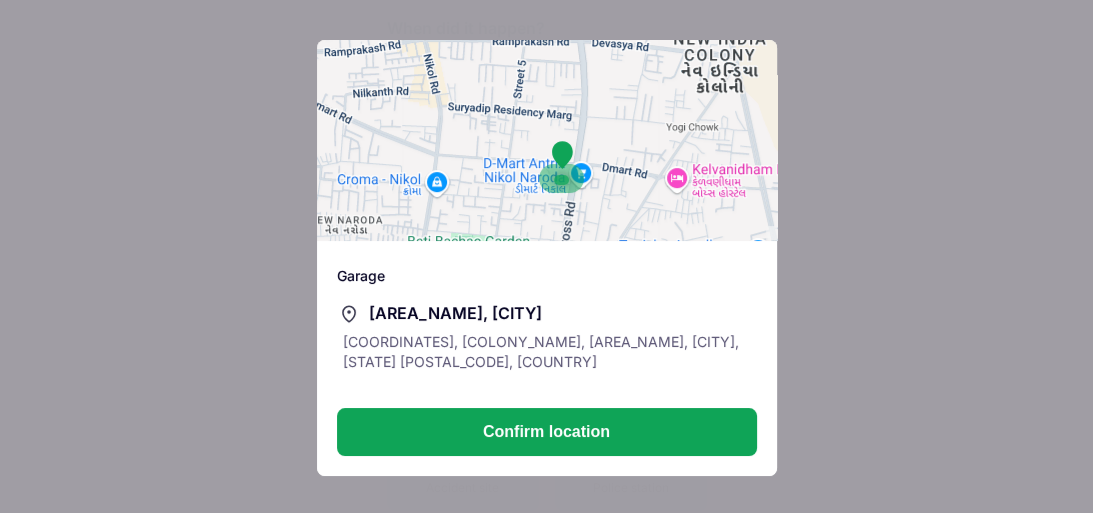 drag, startPoint x: 416, startPoint y: 136, endPoint x: 586, endPoint y: 119, distance: 170.84789 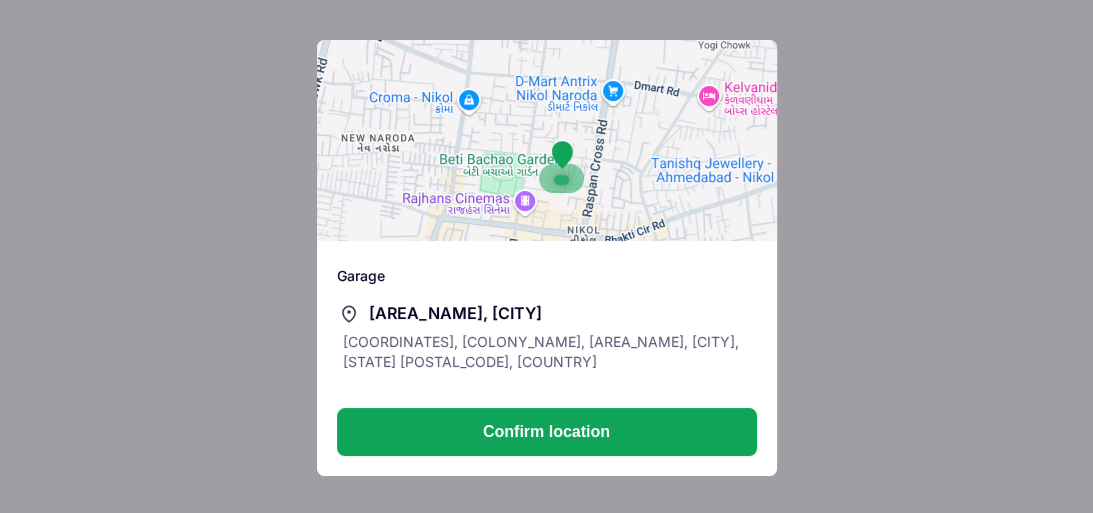 drag, startPoint x: 496, startPoint y: 139, endPoint x: 526, endPoint y: 77, distance: 68.8767 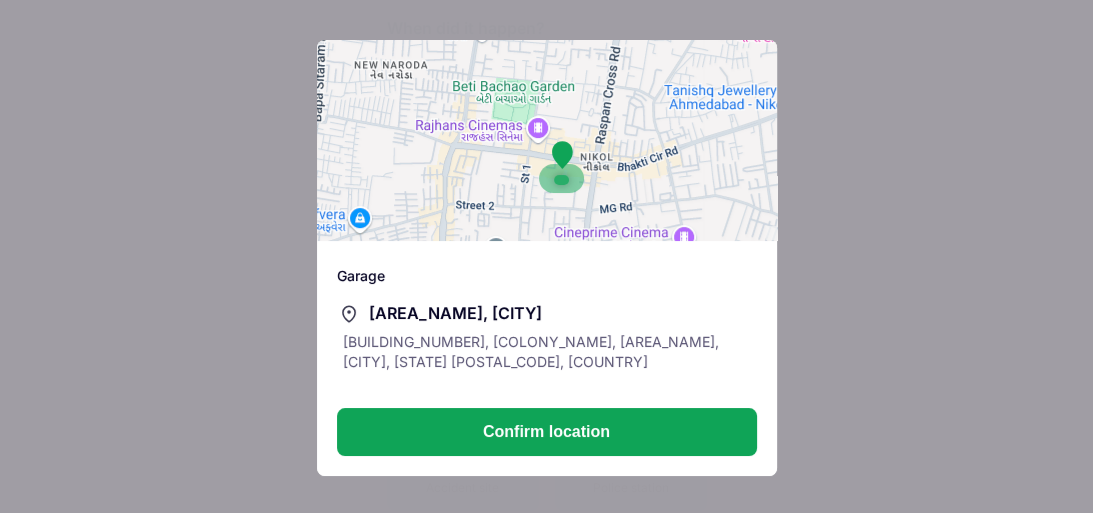 drag, startPoint x: 481, startPoint y: 185, endPoint x: 491, endPoint y: 117, distance: 68.73136 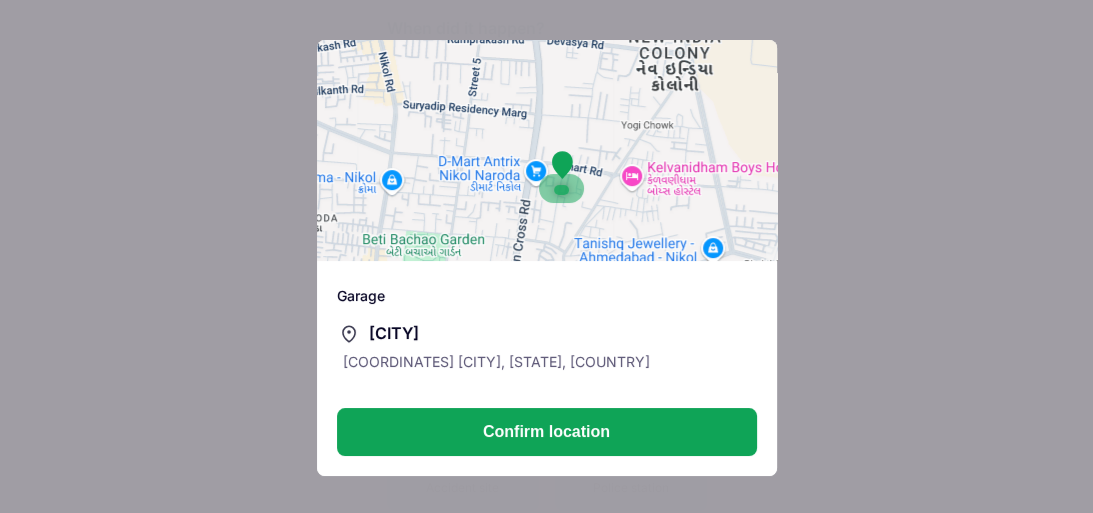 drag, startPoint x: 519, startPoint y: 174, endPoint x: 451, endPoint y: 323, distance: 163.78339 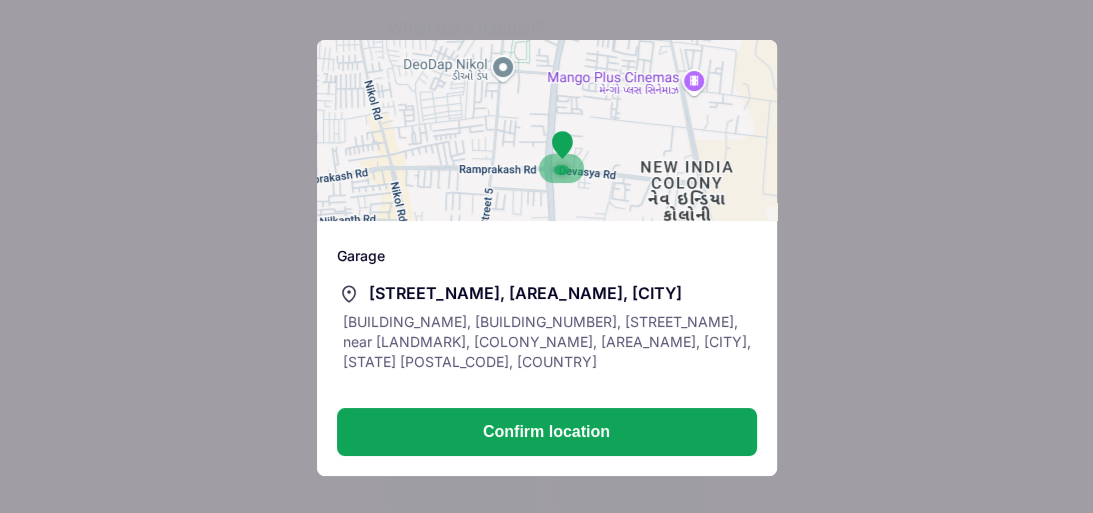 drag, startPoint x: 524, startPoint y: 148, endPoint x: 516, endPoint y: 162, distance: 16.124516 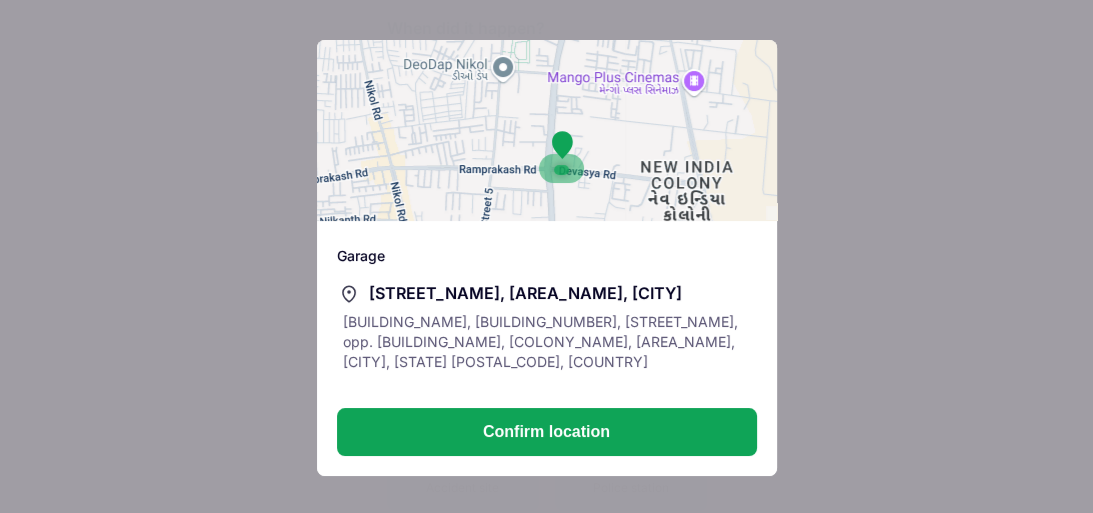drag, startPoint x: 532, startPoint y: 119, endPoint x: 501, endPoint y: 132, distance: 33.61547 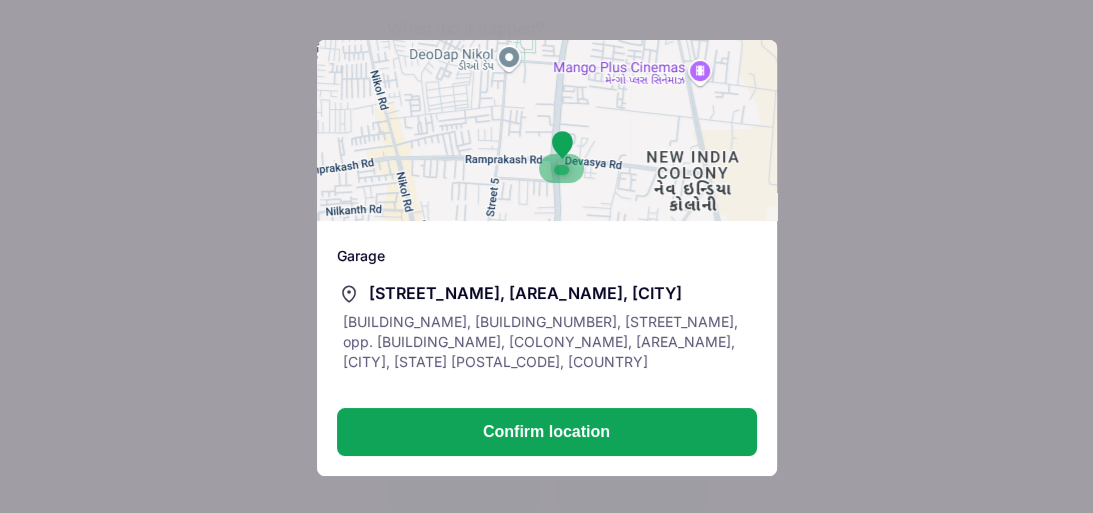 drag, startPoint x: 518, startPoint y: 86, endPoint x: 523, endPoint y: 56, distance: 30.413813 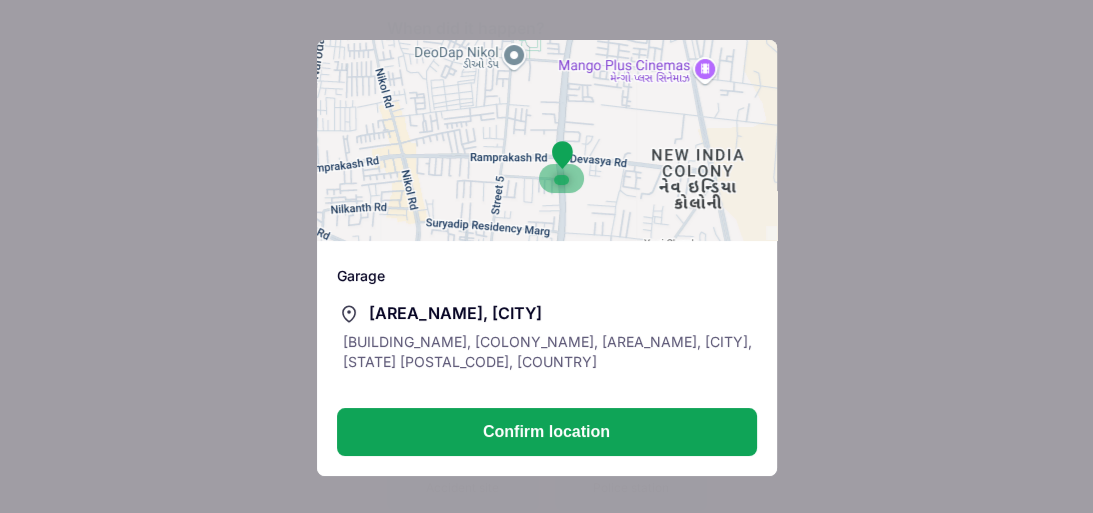 drag, startPoint x: 528, startPoint y: 168, endPoint x: 532, endPoint y: 156, distance: 12.649111 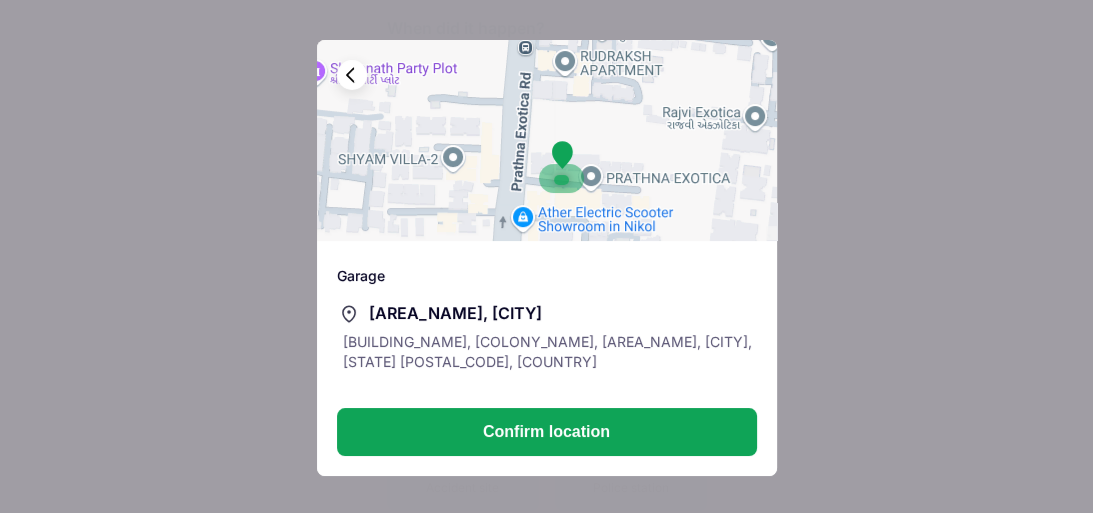 drag, startPoint x: 536, startPoint y: 177, endPoint x: 511, endPoint y: 125, distance: 57.697487 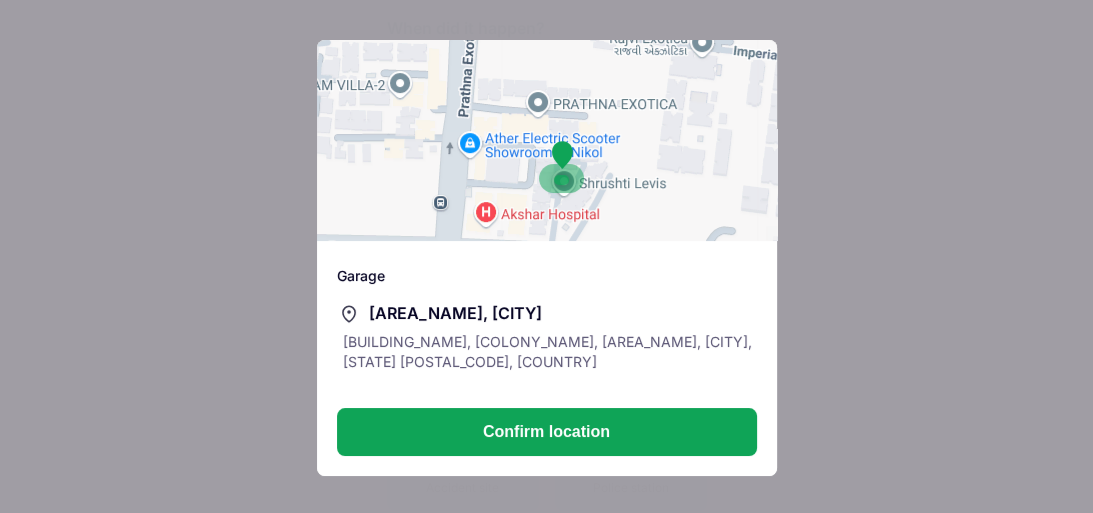drag, startPoint x: 504, startPoint y: 166, endPoint x: 453, endPoint y: 100, distance: 83.40863 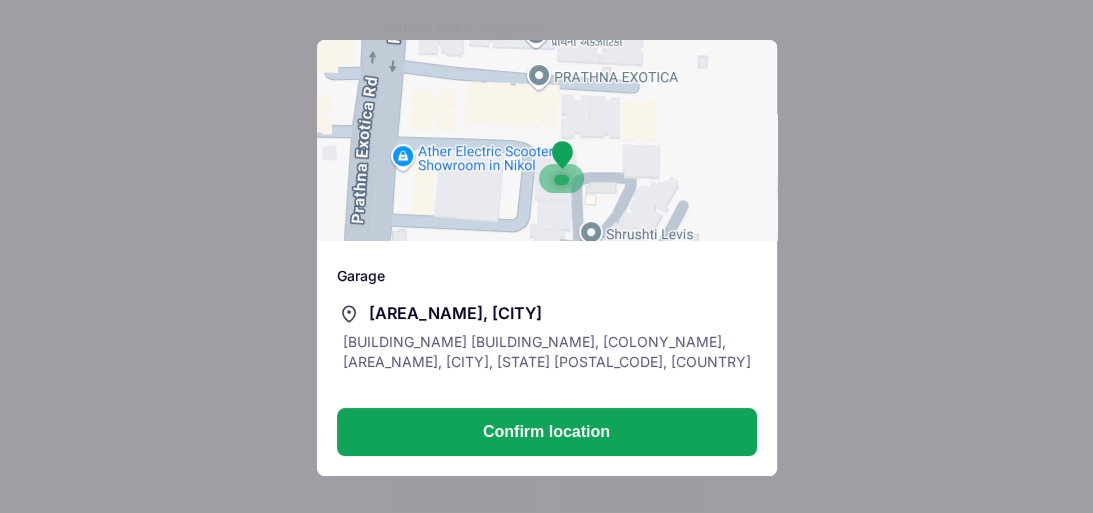 drag, startPoint x: 472, startPoint y: 165, endPoint x: 506, endPoint y: 108, distance: 66.37017 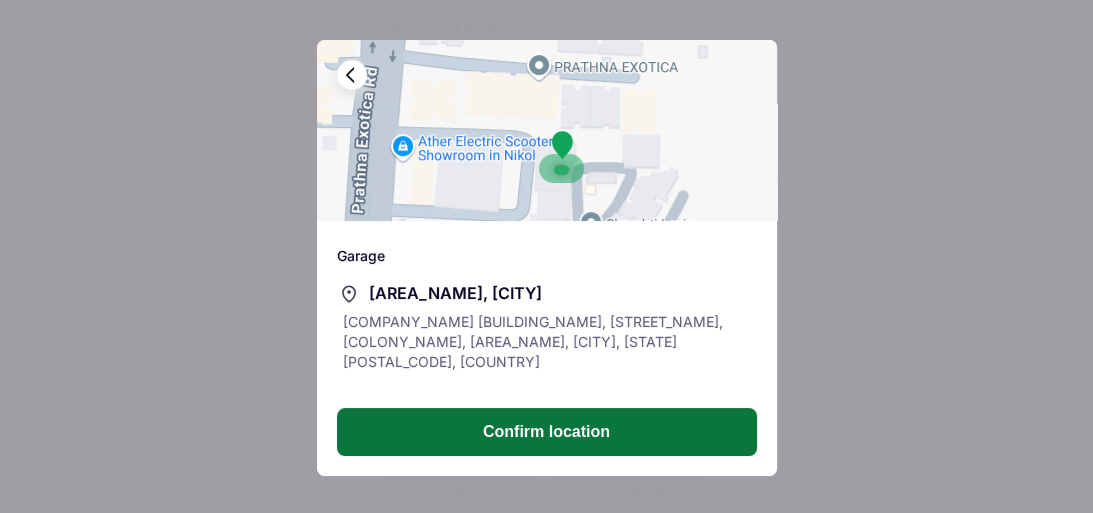 click on "Confirm location" at bounding box center [547, 432] 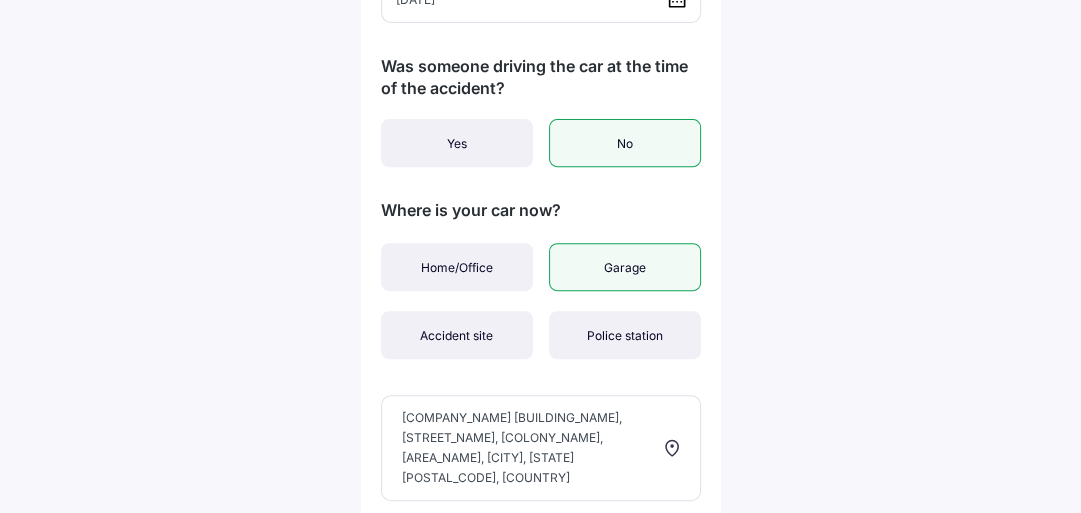 scroll, scrollTop: 794, scrollLeft: 0, axis: vertical 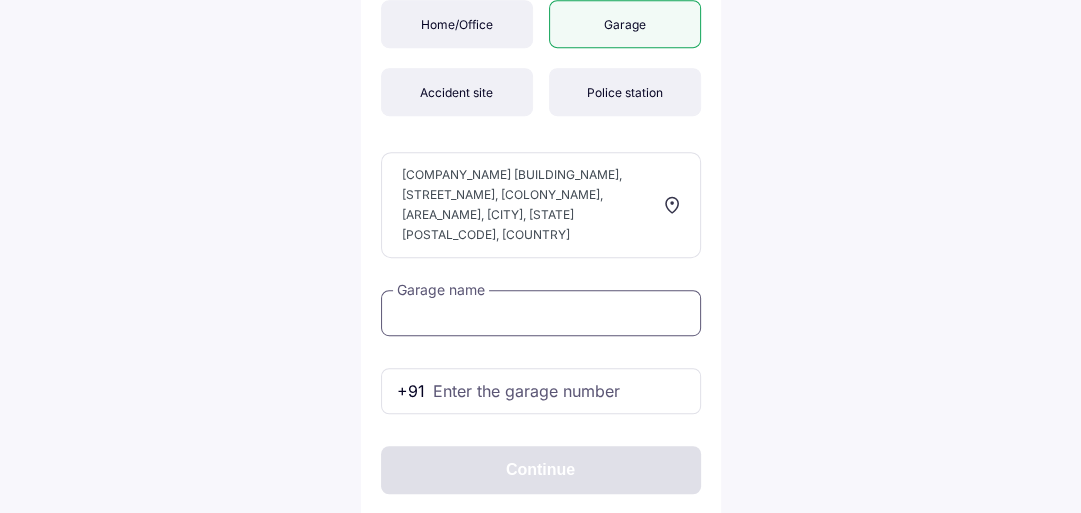 click at bounding box center [541, 313] 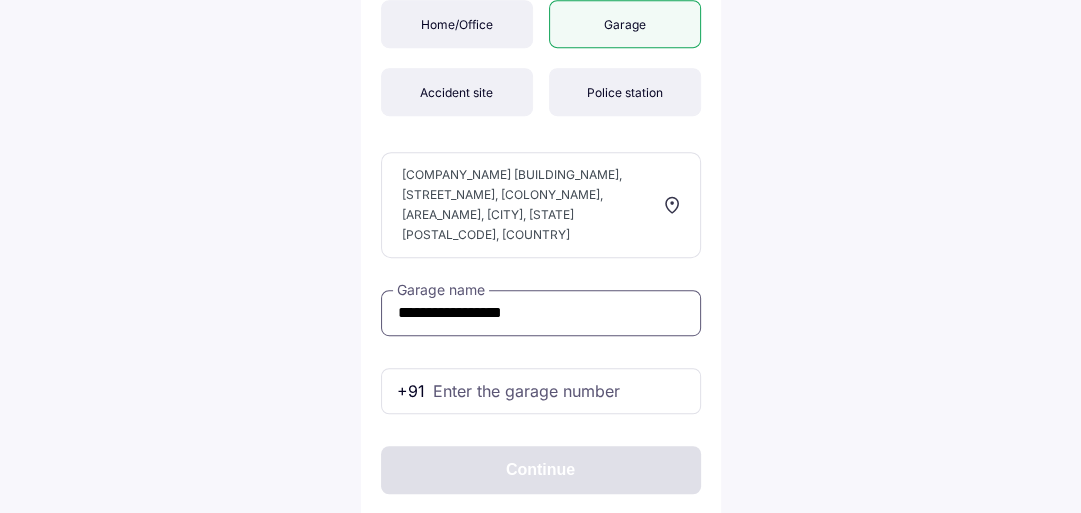 type on "**********" 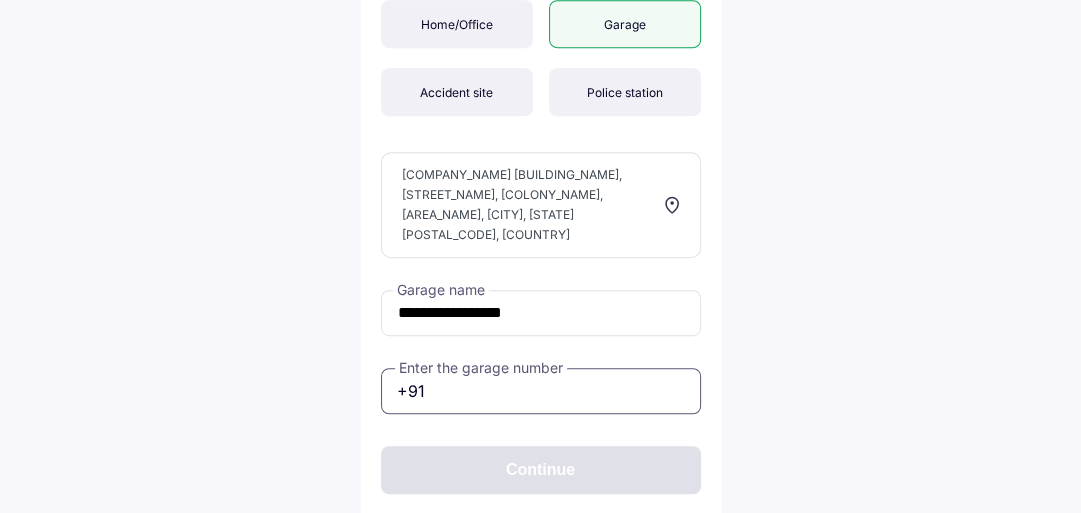 click at bounding box center (541, 391) 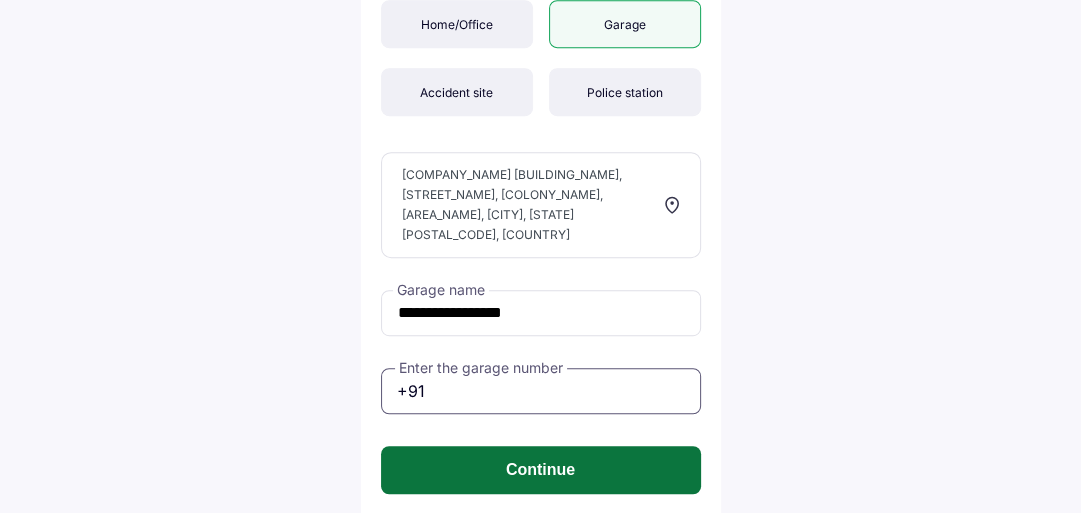 type on "**********" 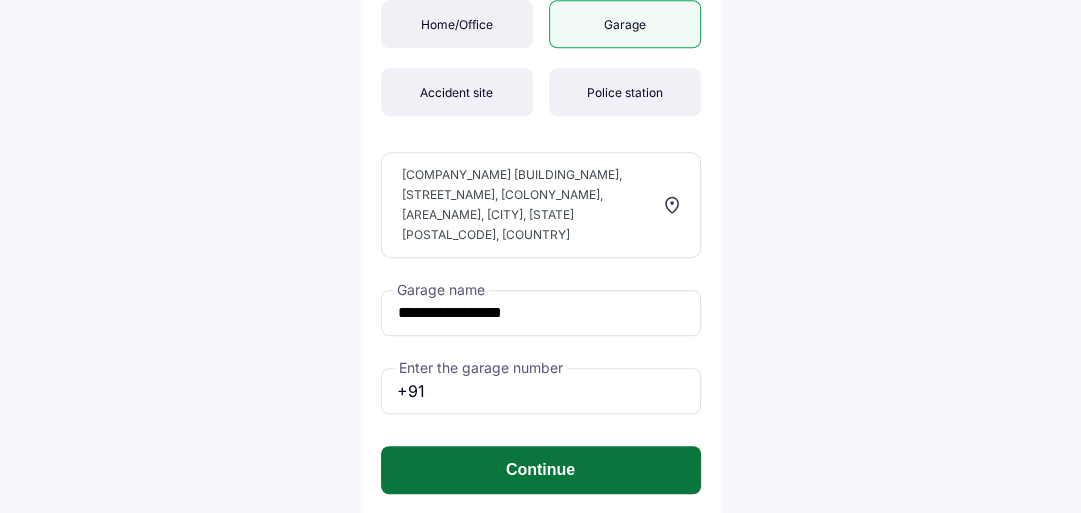 click on "Continue" at bounding box center [541, 470] 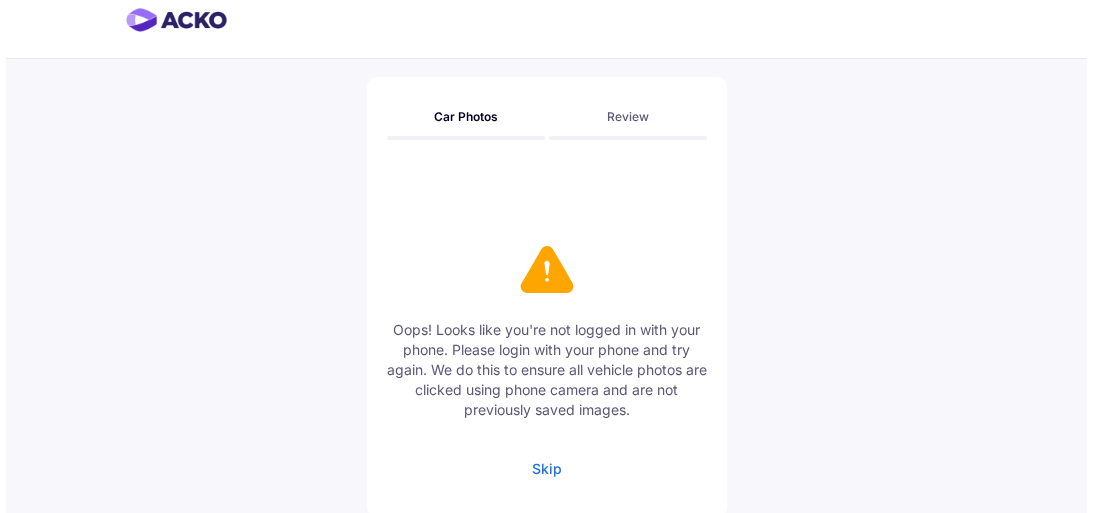 scroll, scrollTop: 21, scrollLeft: 0, axis: vertical 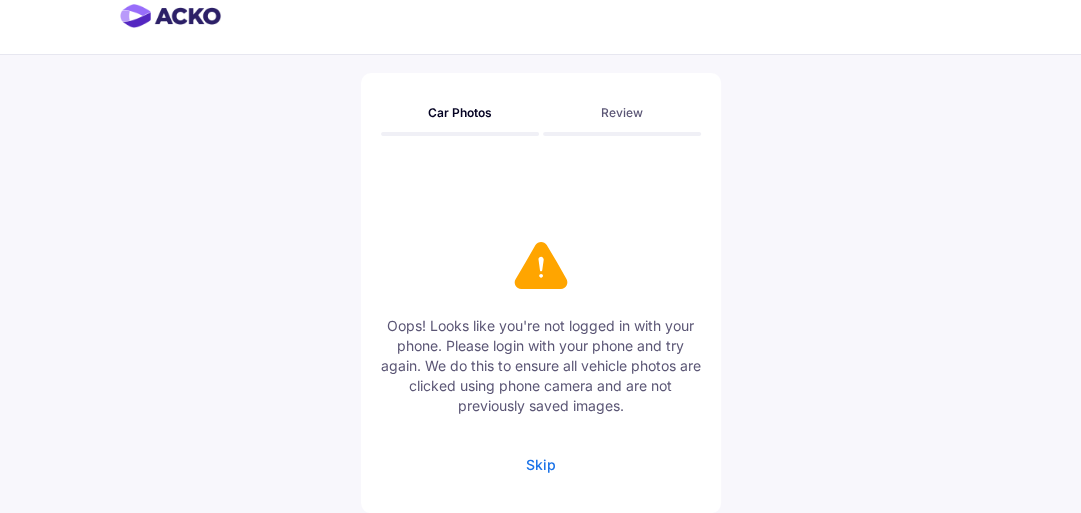 click on "Skip" at bounding box center (541, 464) 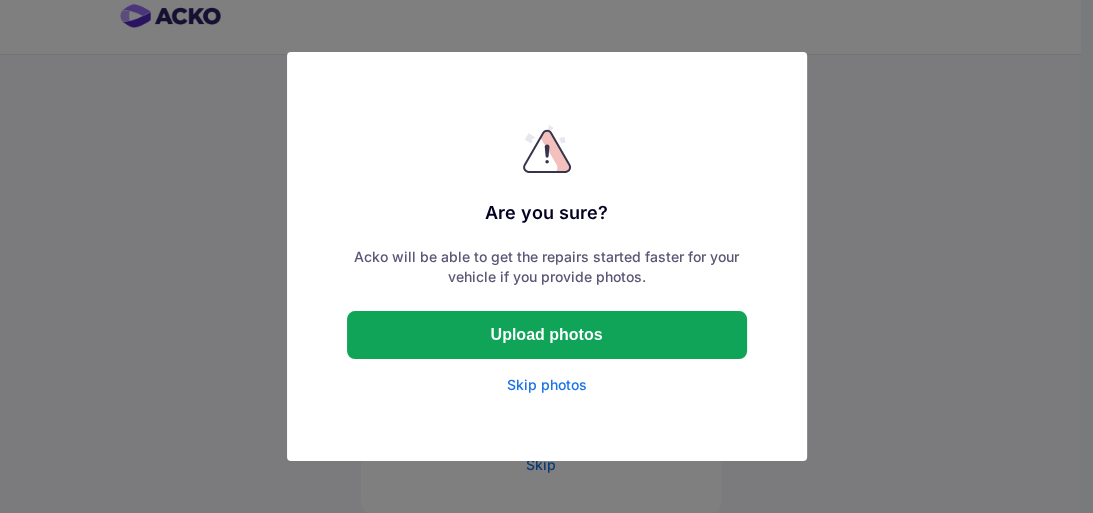click on "Skip photos" at bounding box center [547, 385] 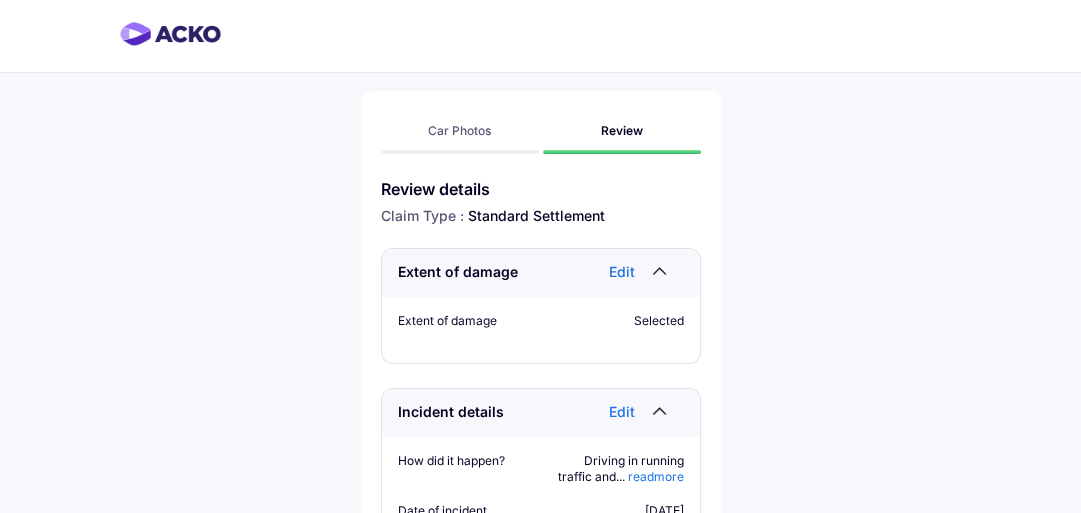 scroll, scrollTop: 0, scrollLeft: 0, axis: both 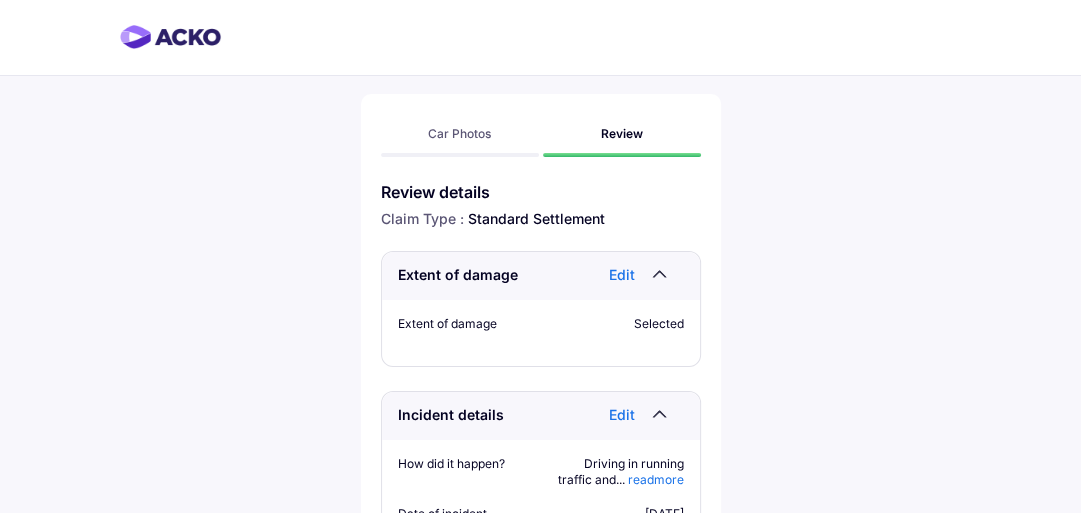 click at bounding box center [664, 276] 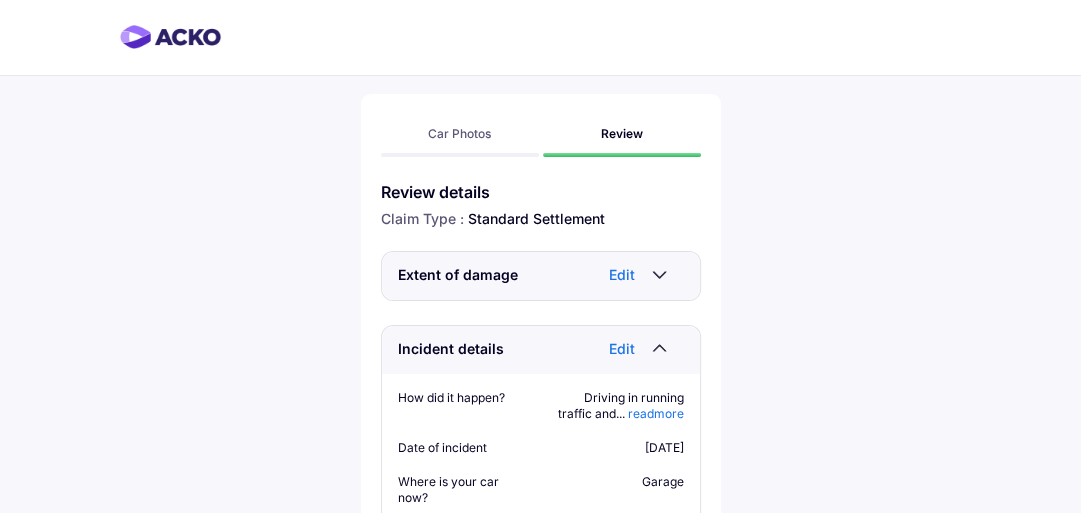 click at bounding box center [664, 276] 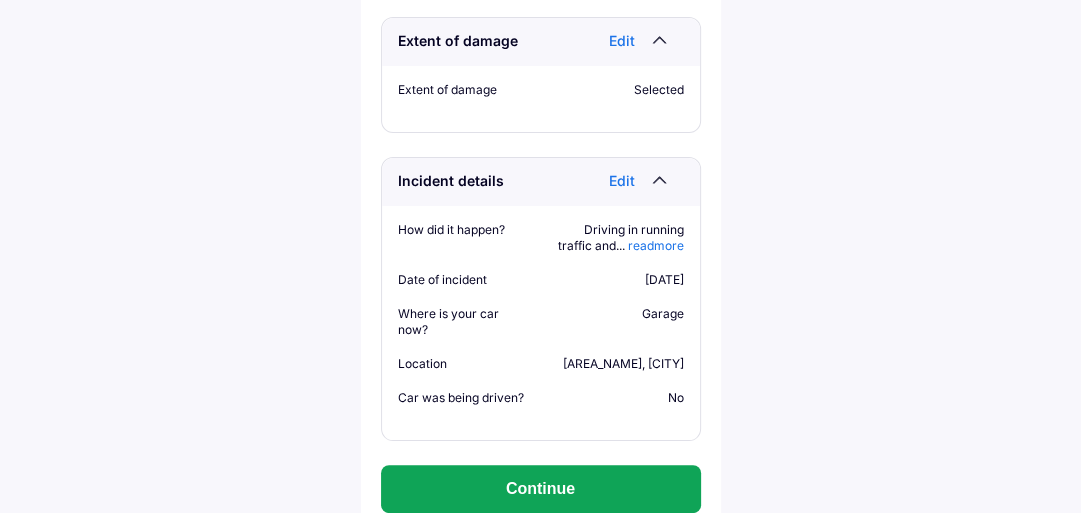 scroll, scrollTop: 240, scrollLeft: 0, axis: vertical 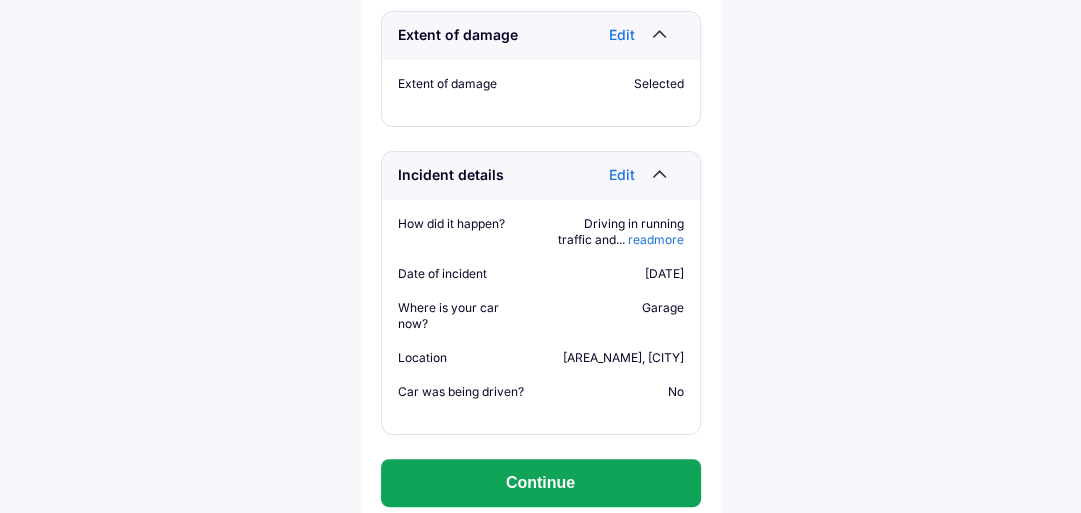 click on "read  more" at bounding box center [656, 239] 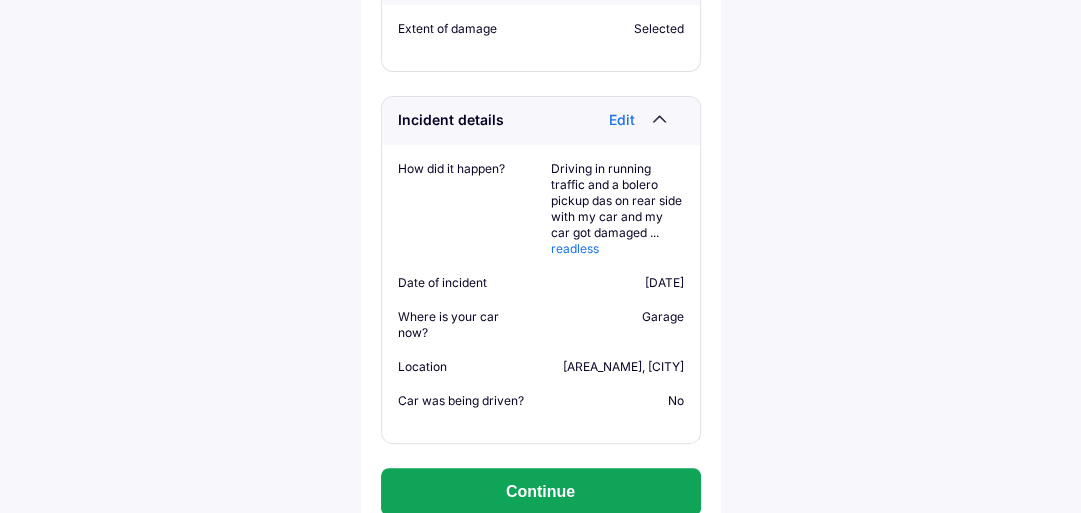 scroll, scrollTop: 320, scrollLeft: 0, axis: vertical 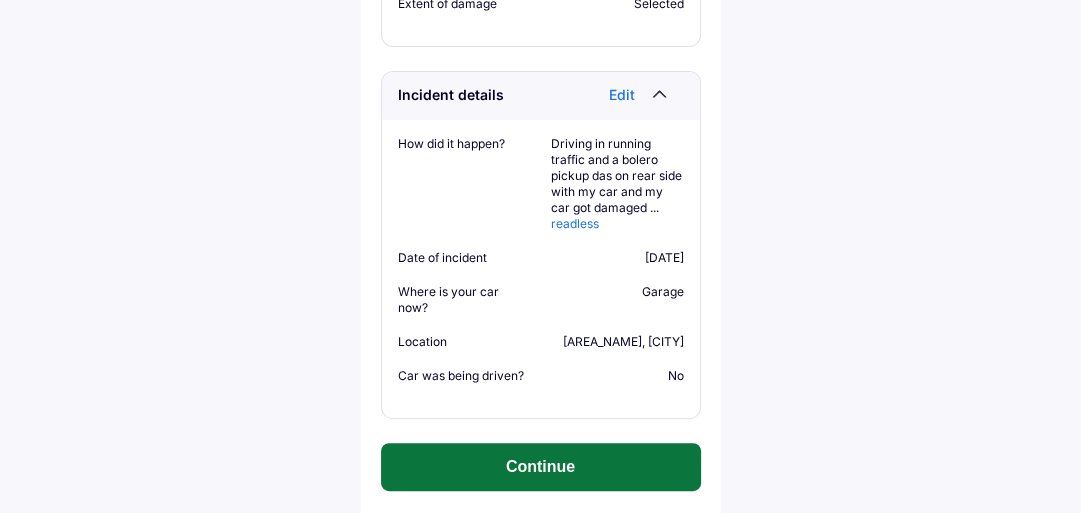 click on "Continue" at bounding box center [541, 467] 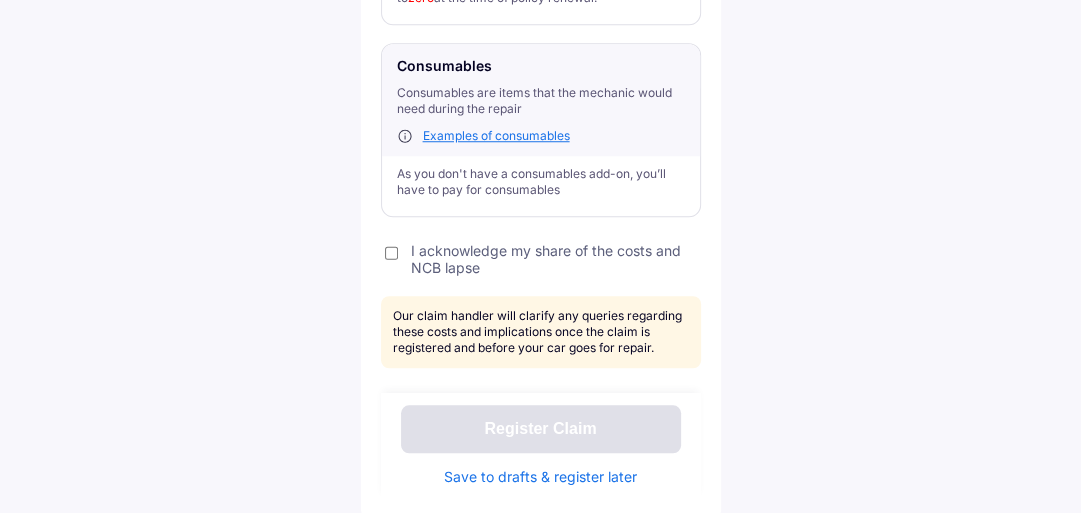 scroll, scrollTop: 1144, scrollLeft: 0, axis: vertical 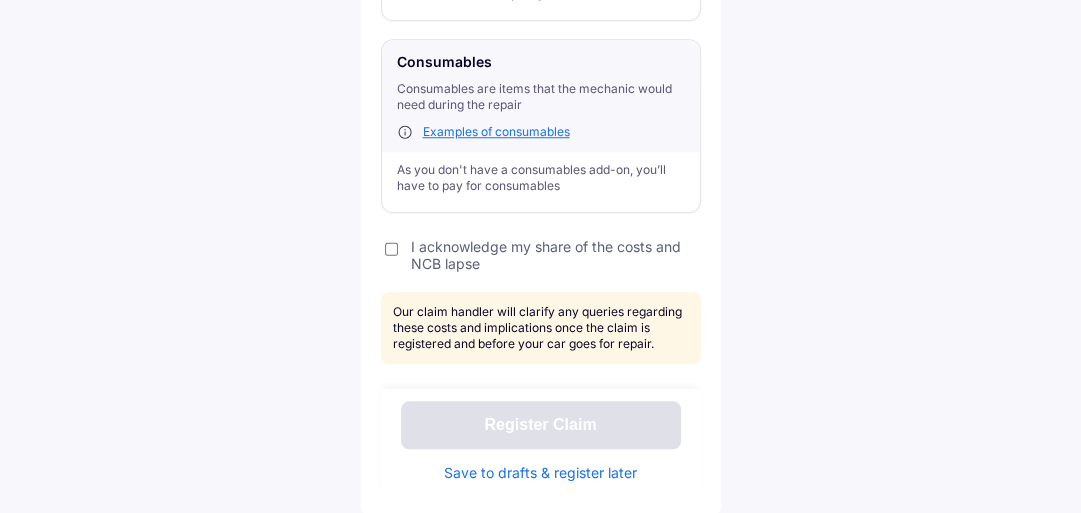 click on "I acknowledge my share of the costs and NCB lapse" at bounding box center (541, 255) 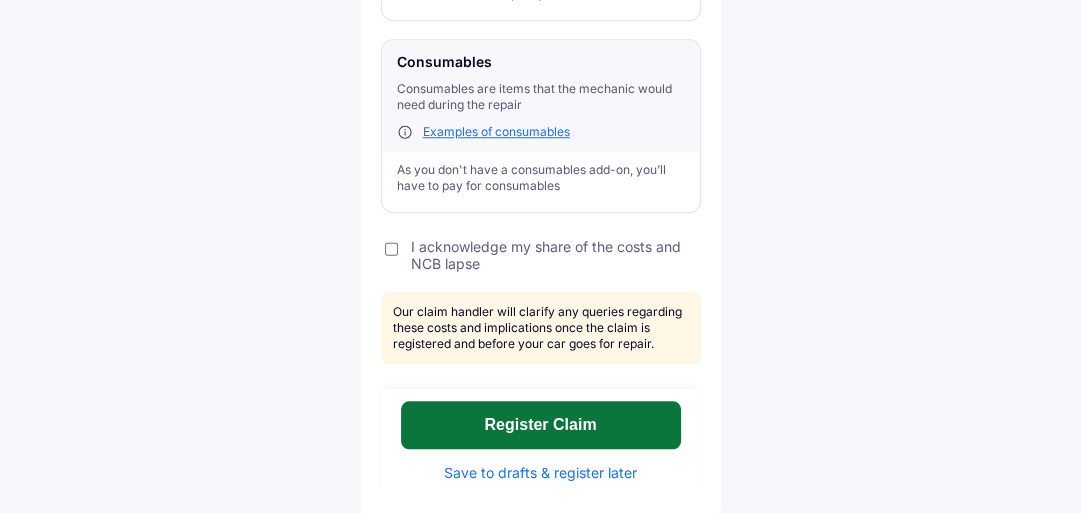 click on "Register Claim" at bounding box center [541, 425] 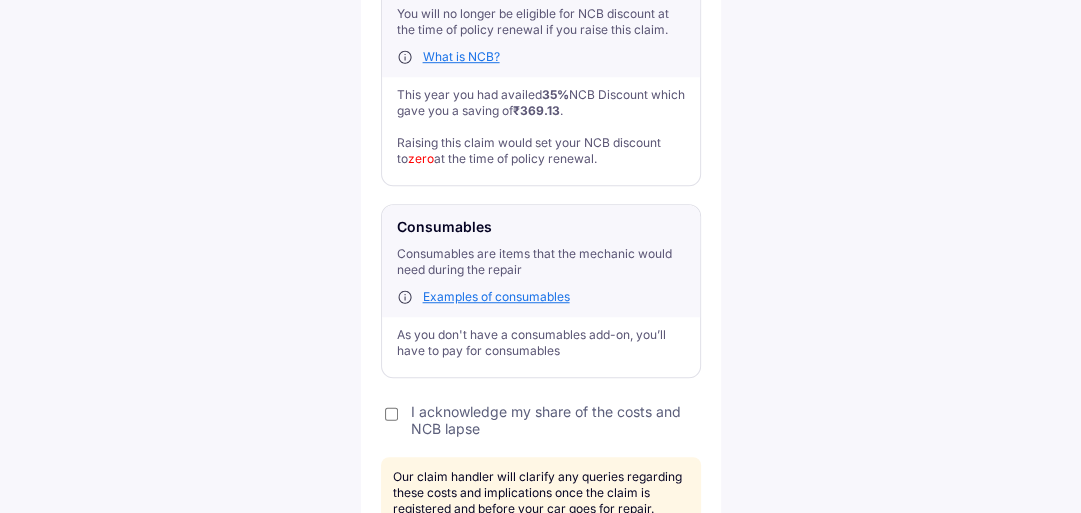 scroll, scrollTop: 1064, scrollLeft: 0, axis: vertical 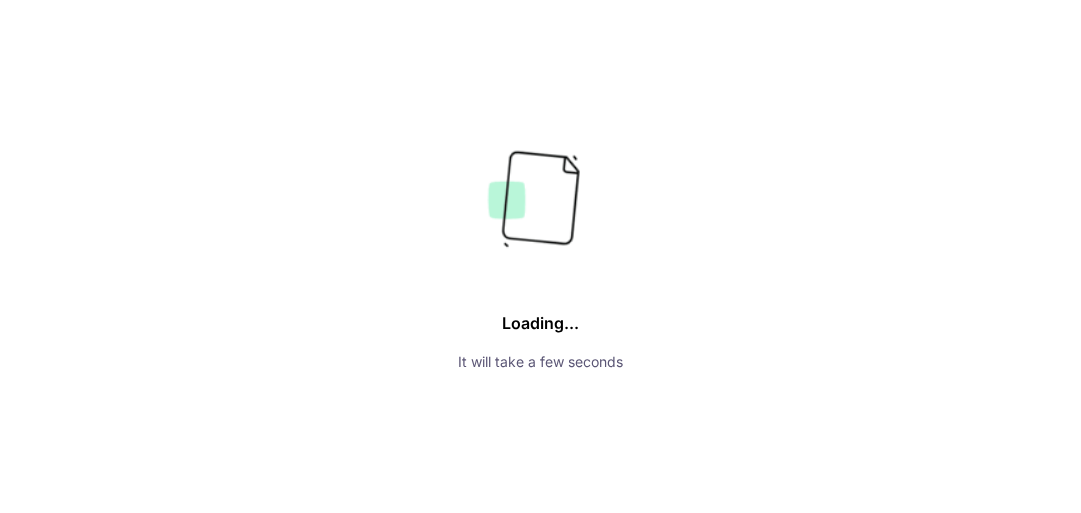 type 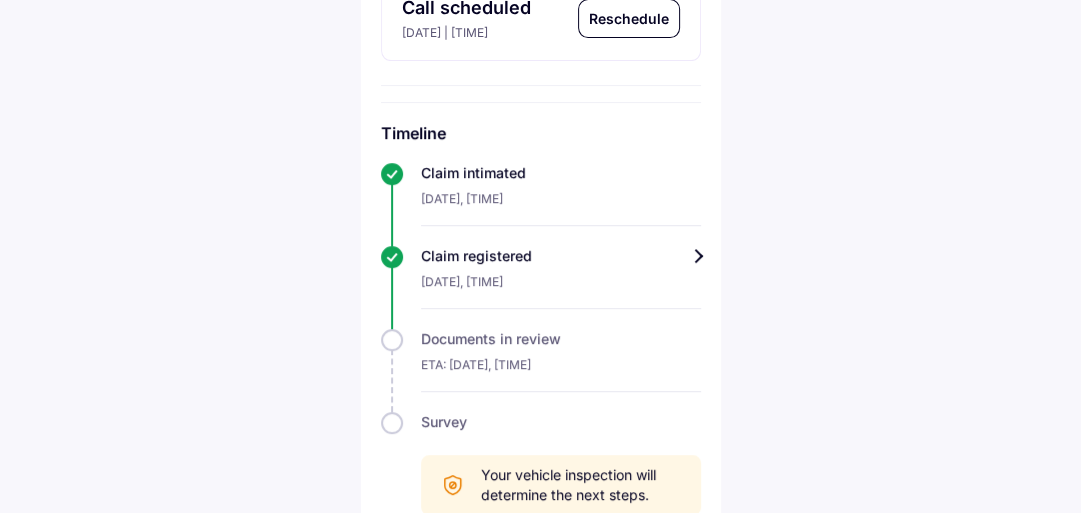 scroll, scrollTop: 601, scrollLeft: 0, axis: vertical 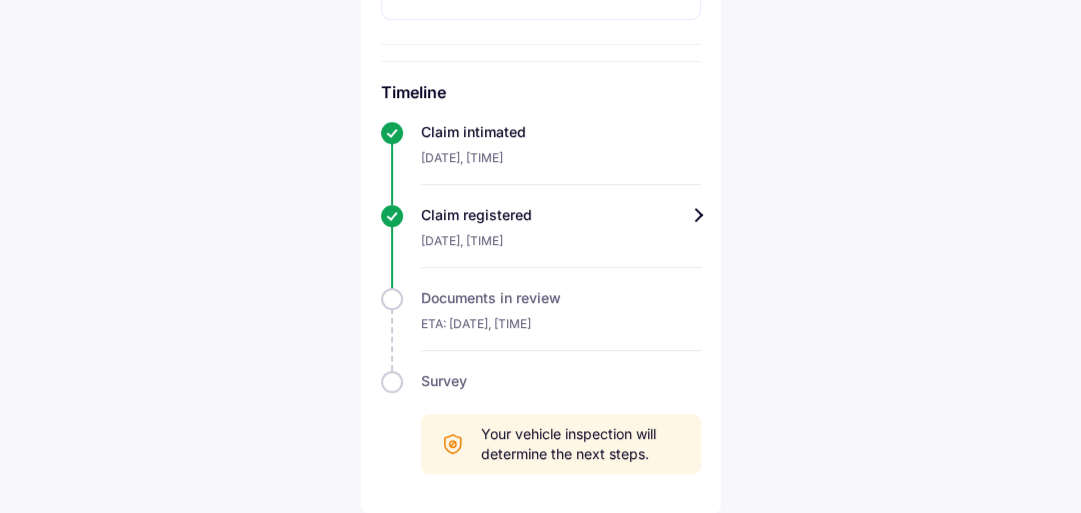 click on "Track claim for your [VEHICLE_MODEL] Claim info Documents under review Our claim specialist is going through your documents. We will get back to you if we need more information. Estimated time [DATE] | [TIME] View More Call scheduled [DATE] | [TIME] Reschedule Timeline Claim intimated [DATE], [TIME] Claim registered [DATE], [TIME] Documents in review ETA: [DATE], [TIME] Survey Your vehicle inspection will determine the next steps." at bounding box center (541, 2) 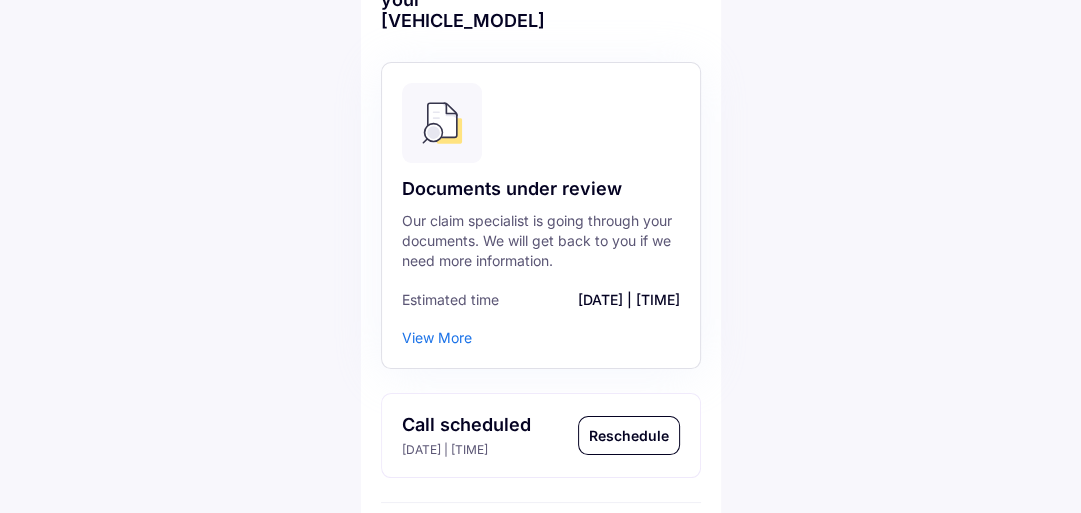 scroll, scrollTop: 160, scrollLeft: 0, axis: vertical 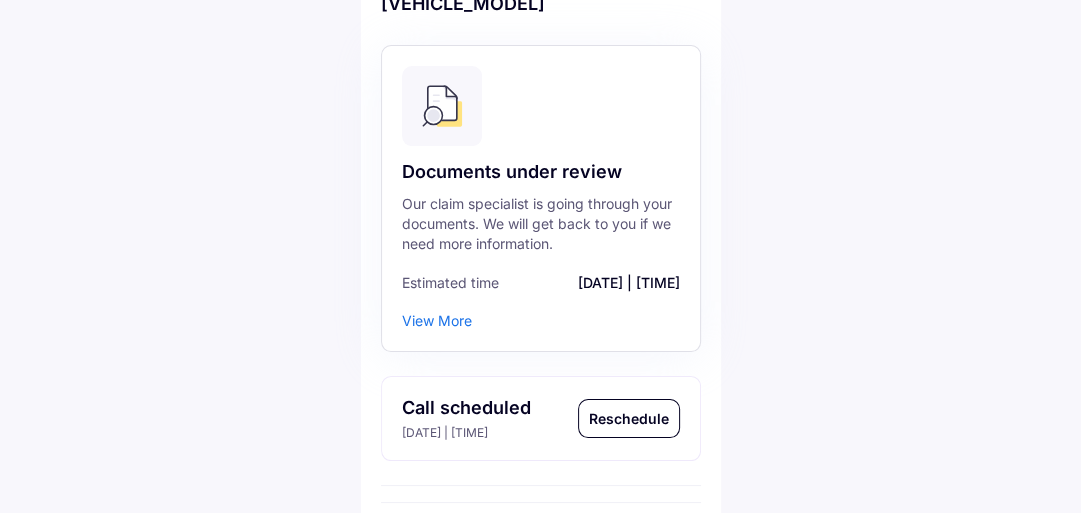 click on "View More" at bounding box center (437, 321) 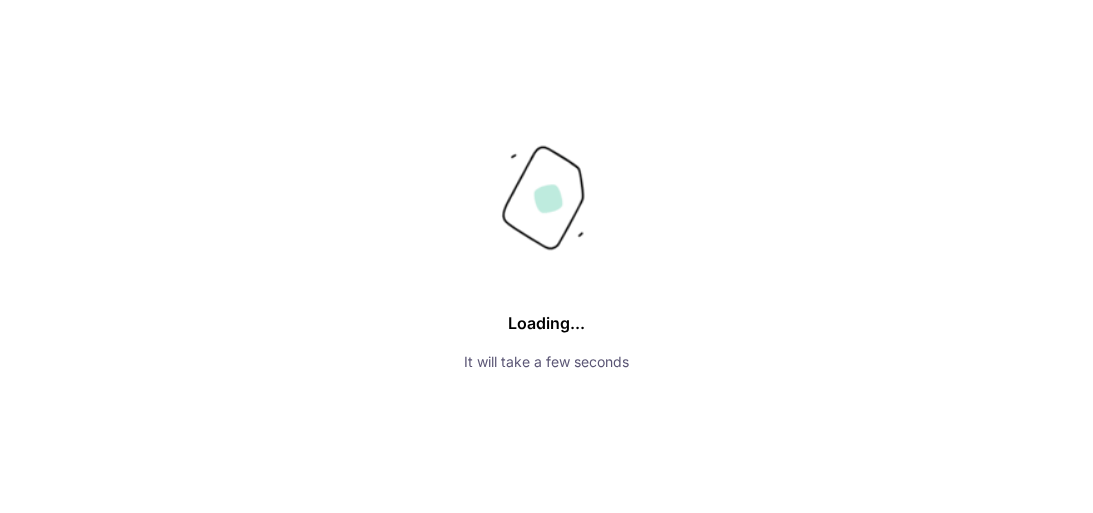 scroll, scrollTop: 0, scrollLeft: 0, axis: both 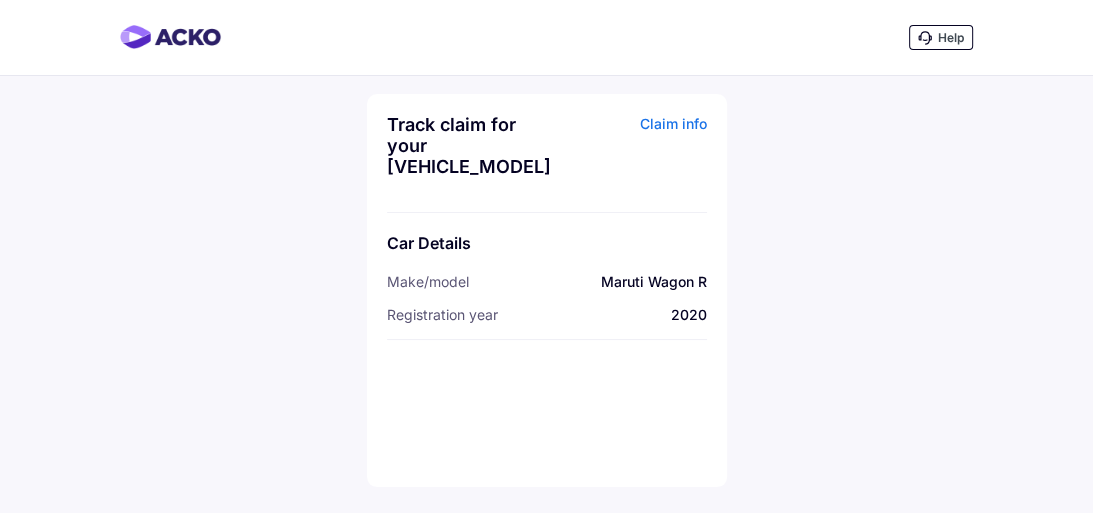 click on "Claim info" at bounding box center (634, 153) 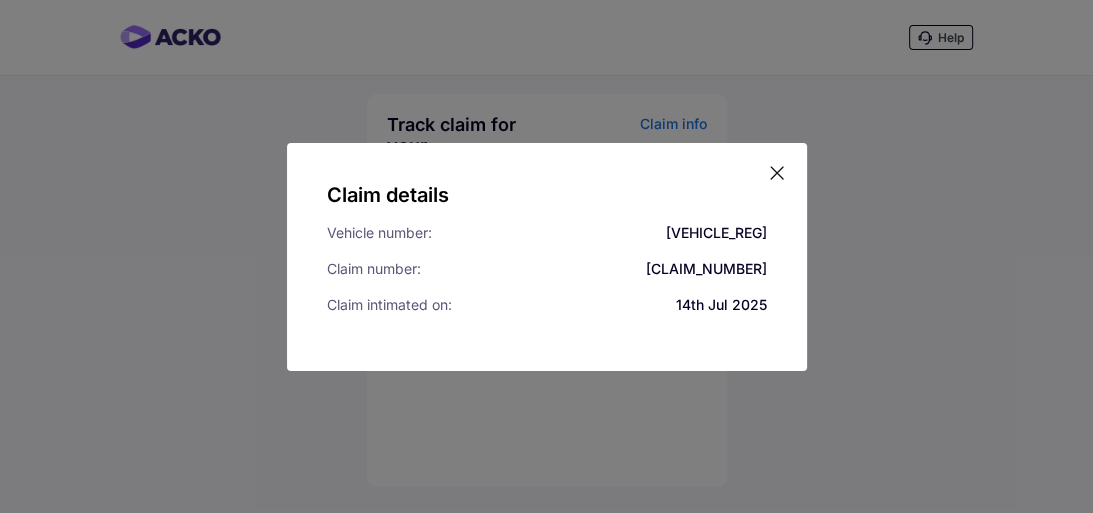 click on "[CLAIM_NUMBER]" at bounding box center (706, 269) 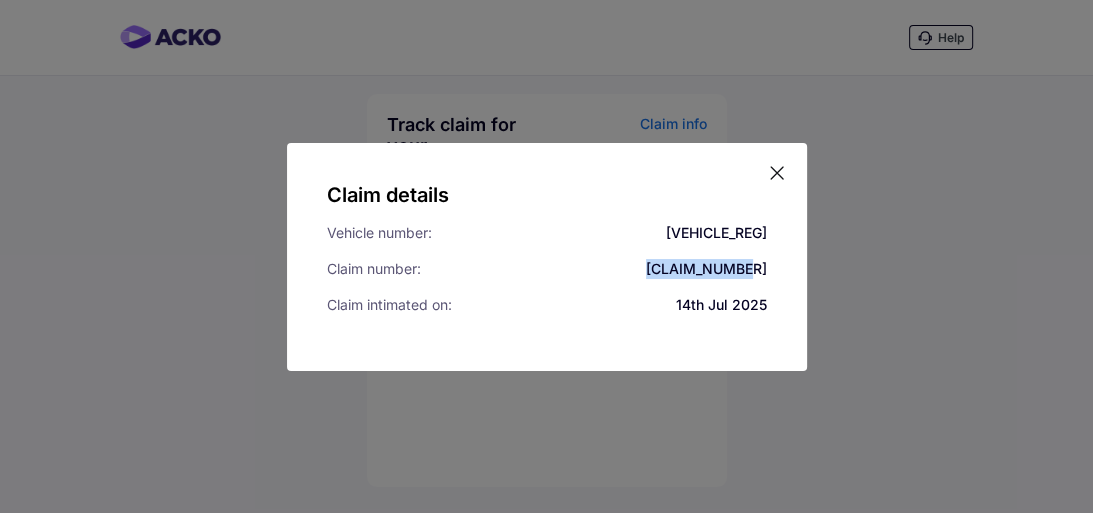 click on "[CLAIM_NUMBER]" at bounding box center [706, 269] 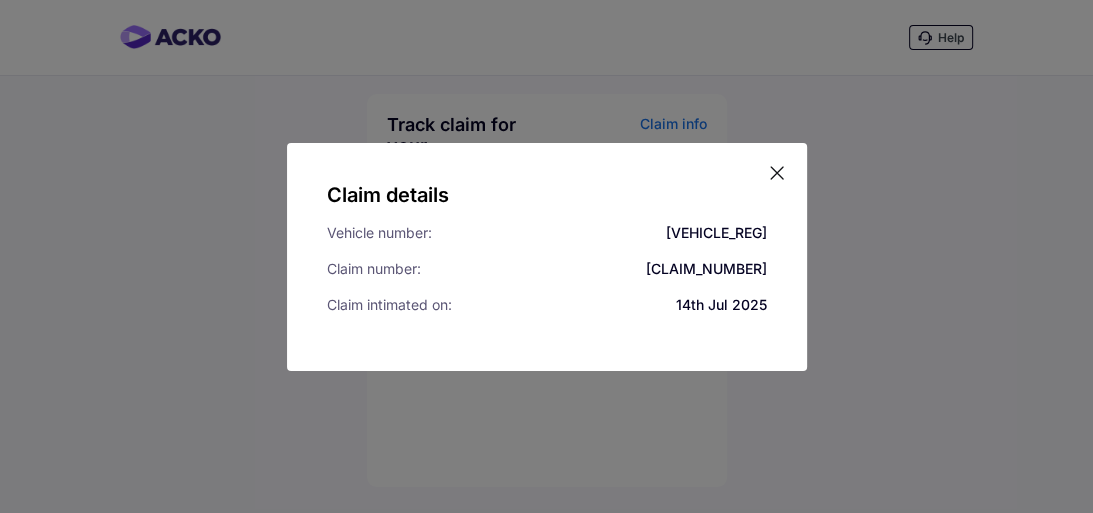 click on "Vehicle number: [VEHICLE_REG]" at bounding box center [547, 233] 